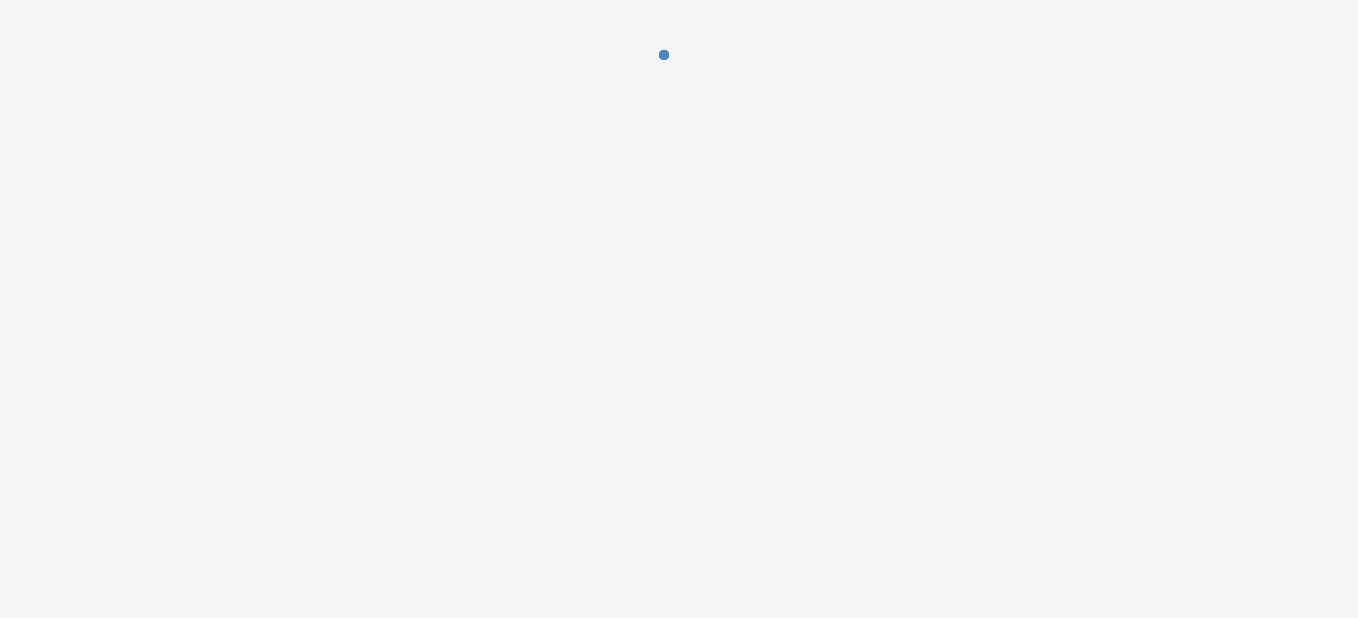 scroll, scrollTop: 0, scrollLeft: 0, axis: both 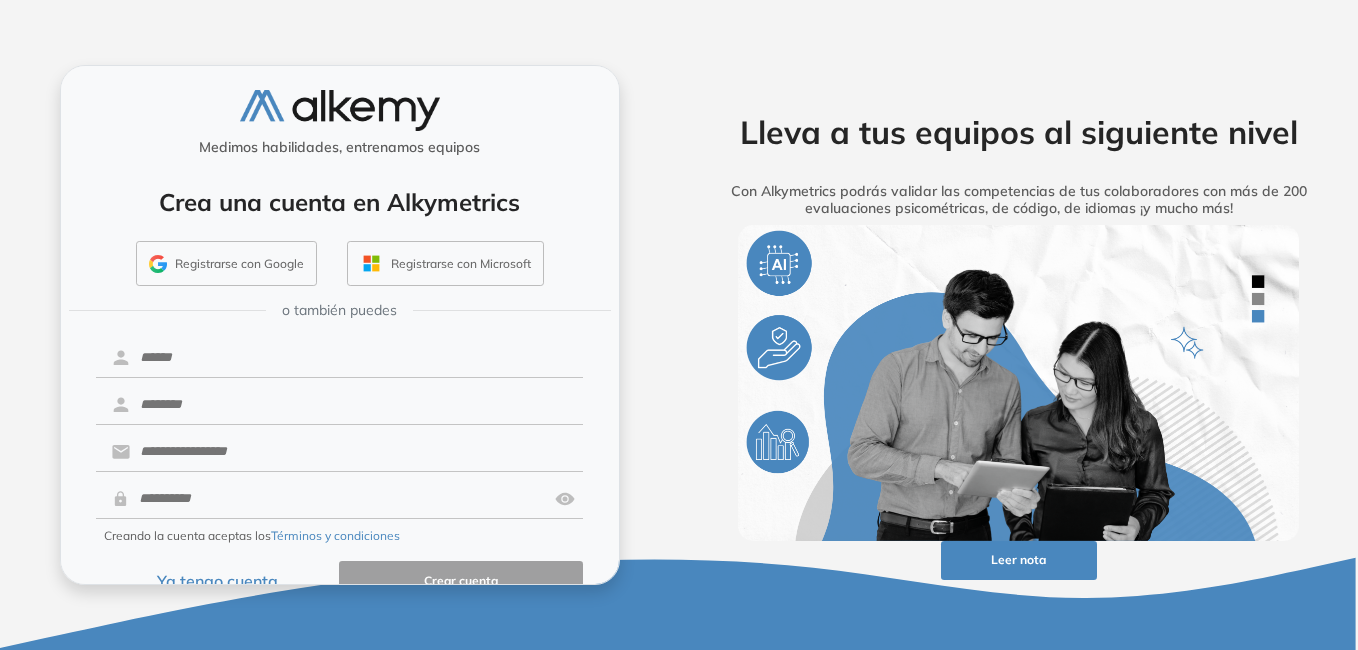 click on "Ya tengo cuenta" at bounding box center (218, 580) 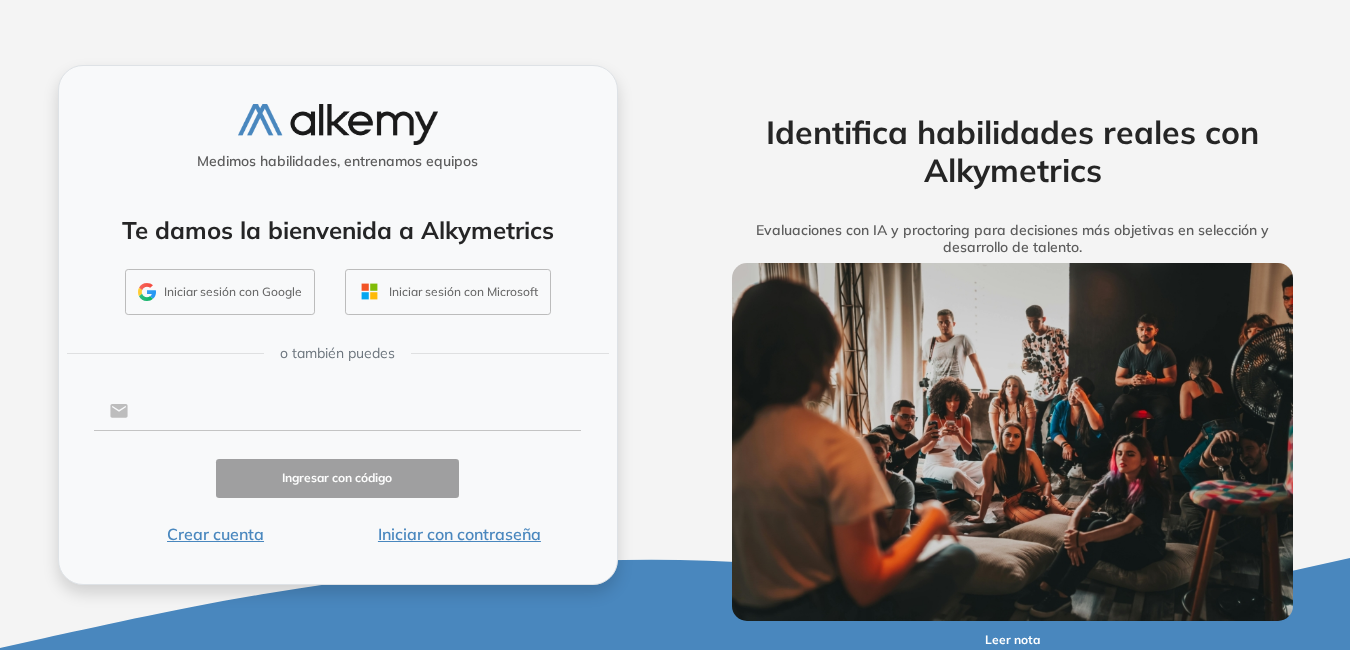 click at bounding box center [354, 411] 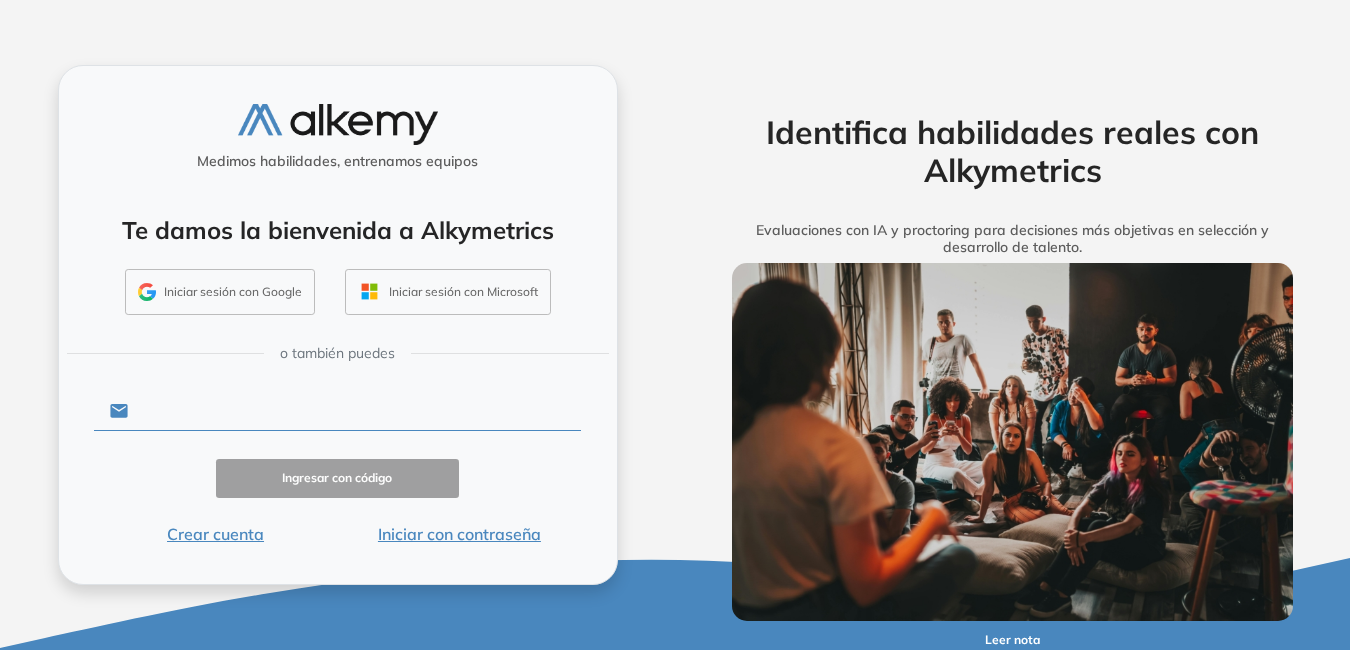type on "**********" 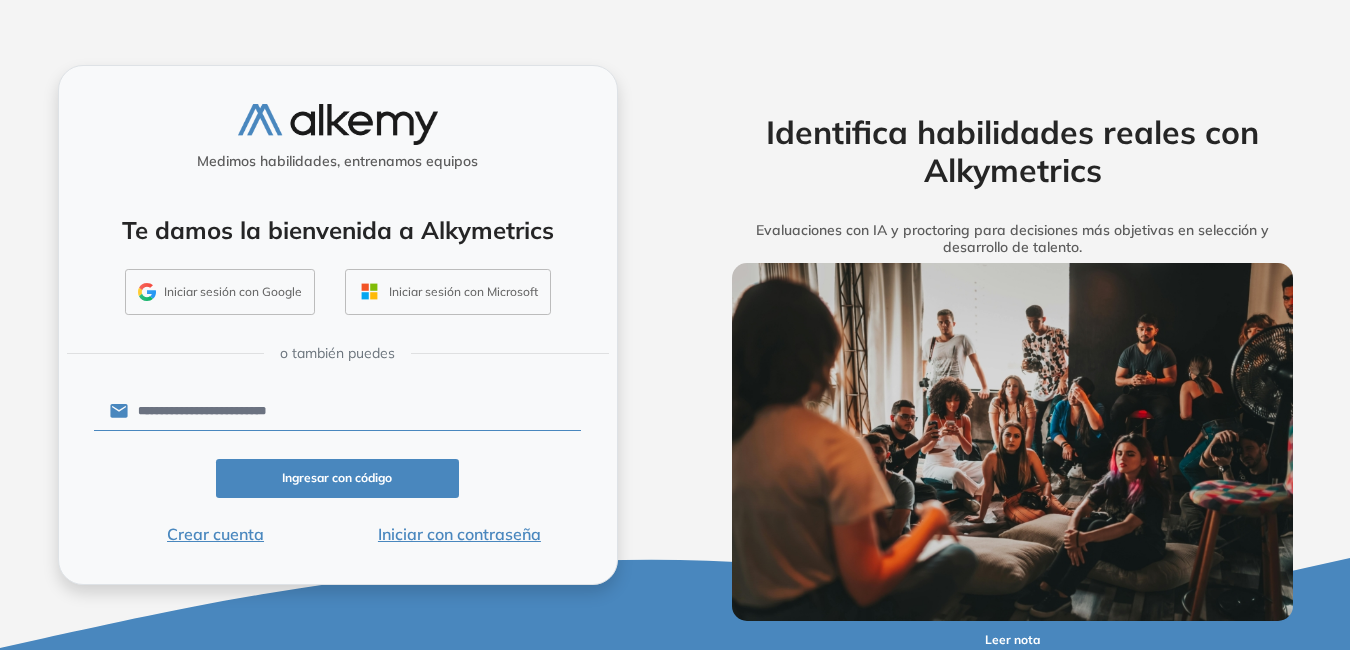 click on "Iniciar con contraseña" at bounding box center (459, 534) 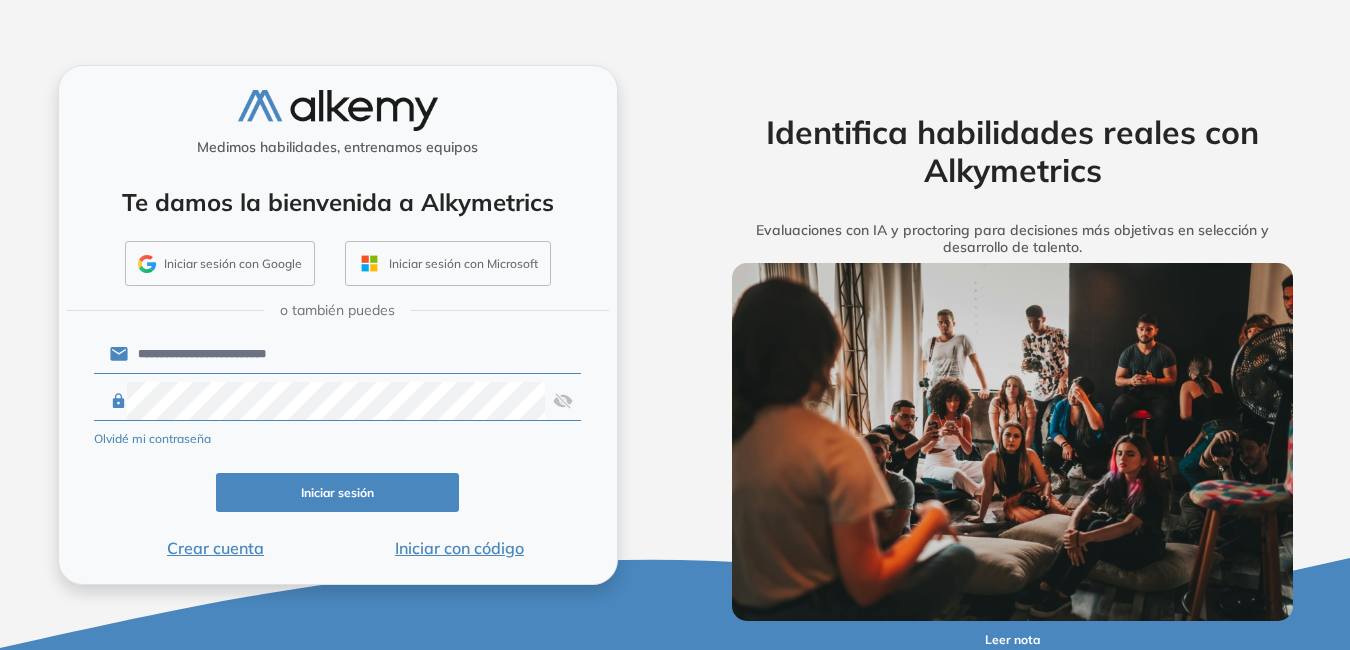 click on "Iniciar sesión" at bounding box center (338, 492) 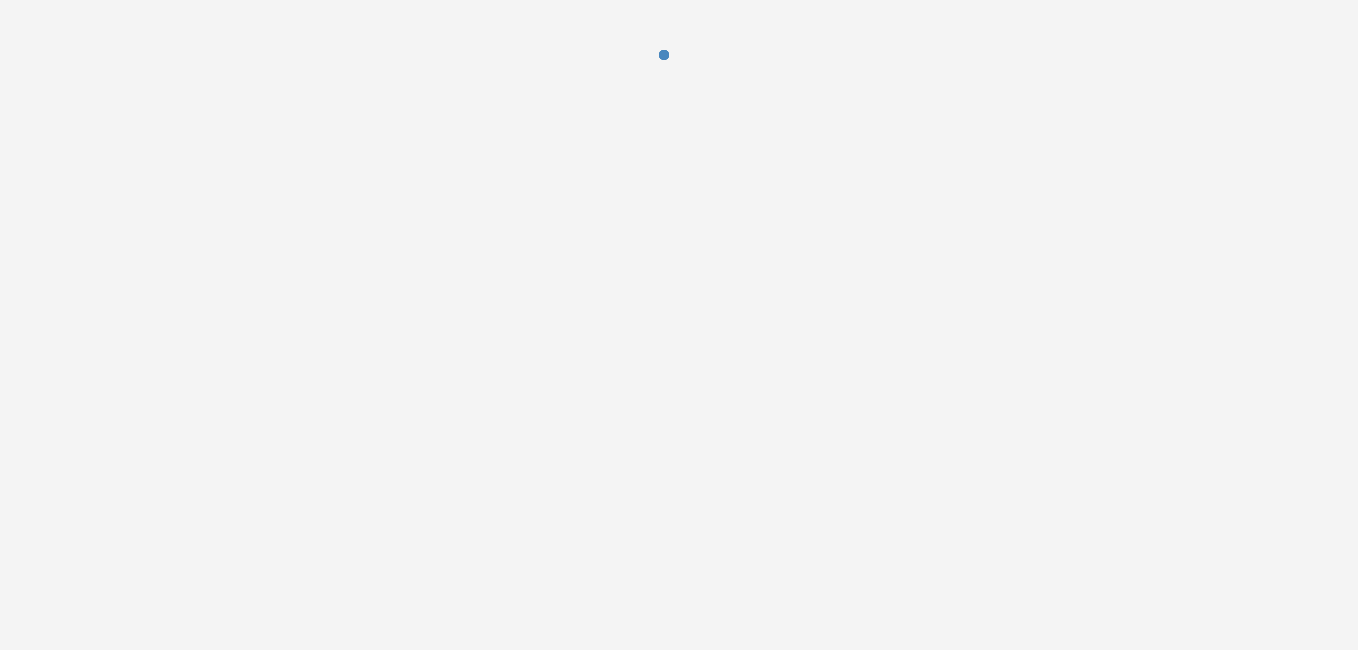 scroll, scrollTop: 0, scrollLeft: 0, axis: both 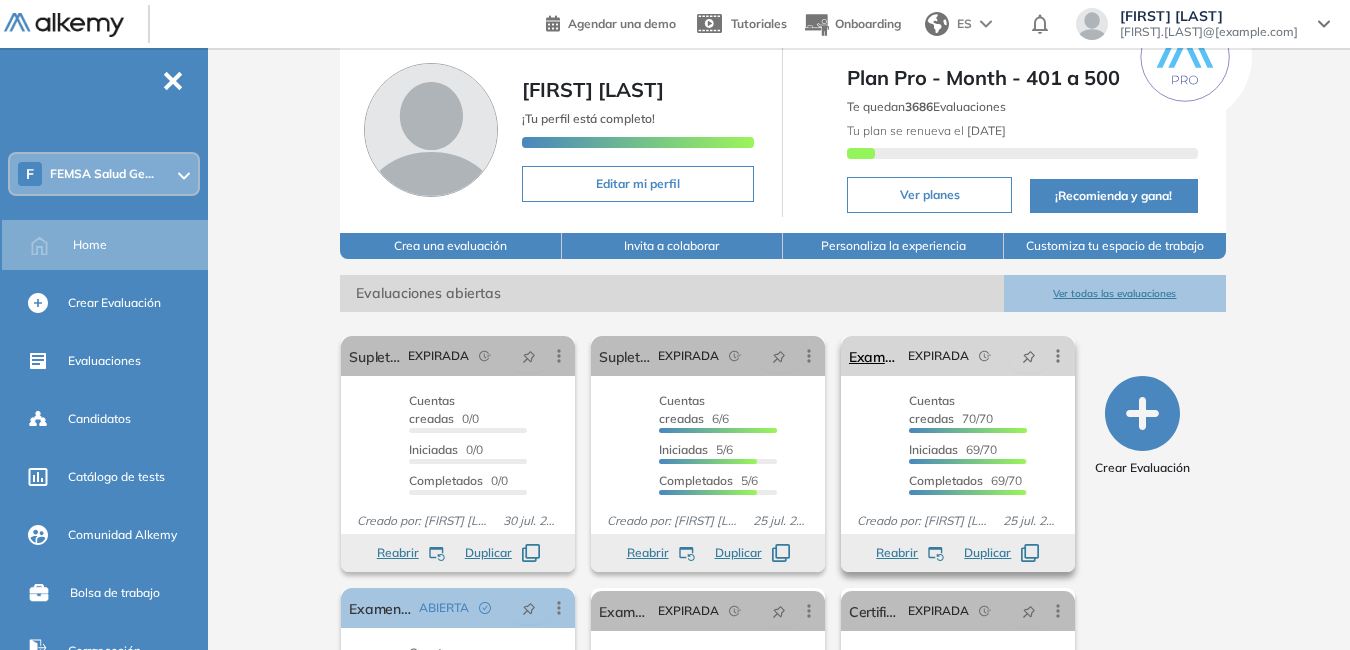 click 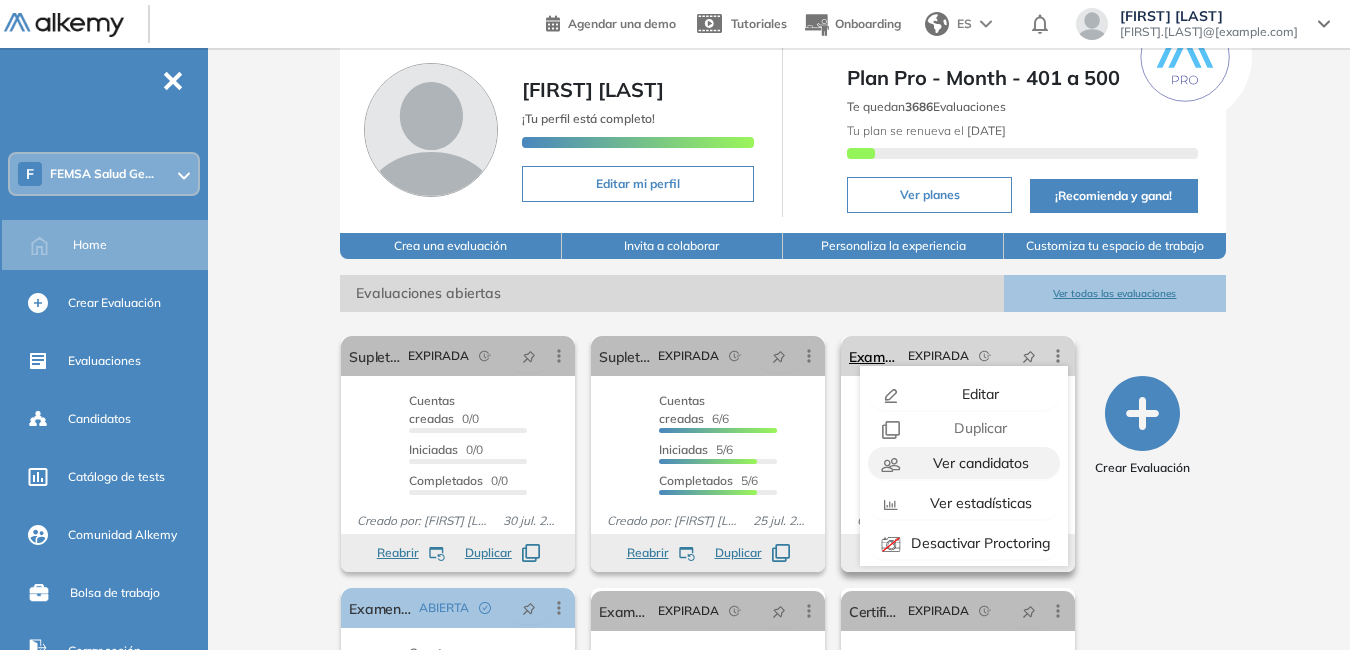click on "Ver candidatos" at bounding box center [979, 463] 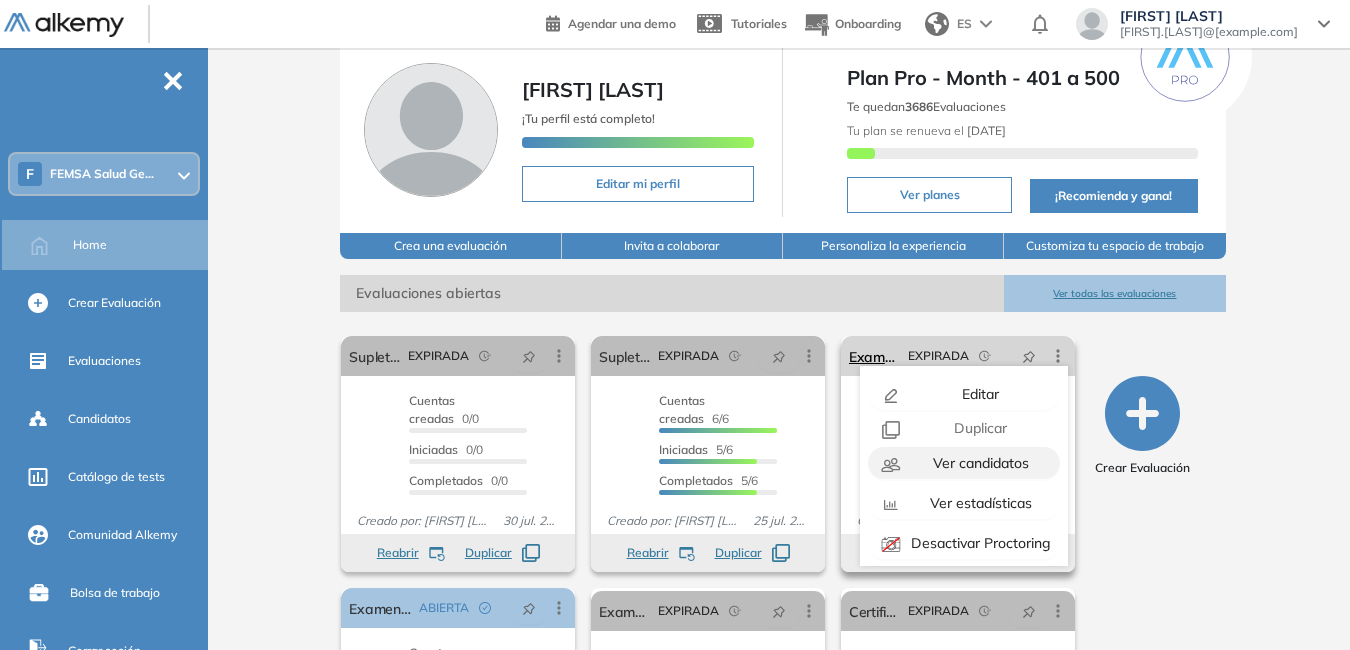 click on "Ver candidatos" at bounding box center (979, 463) 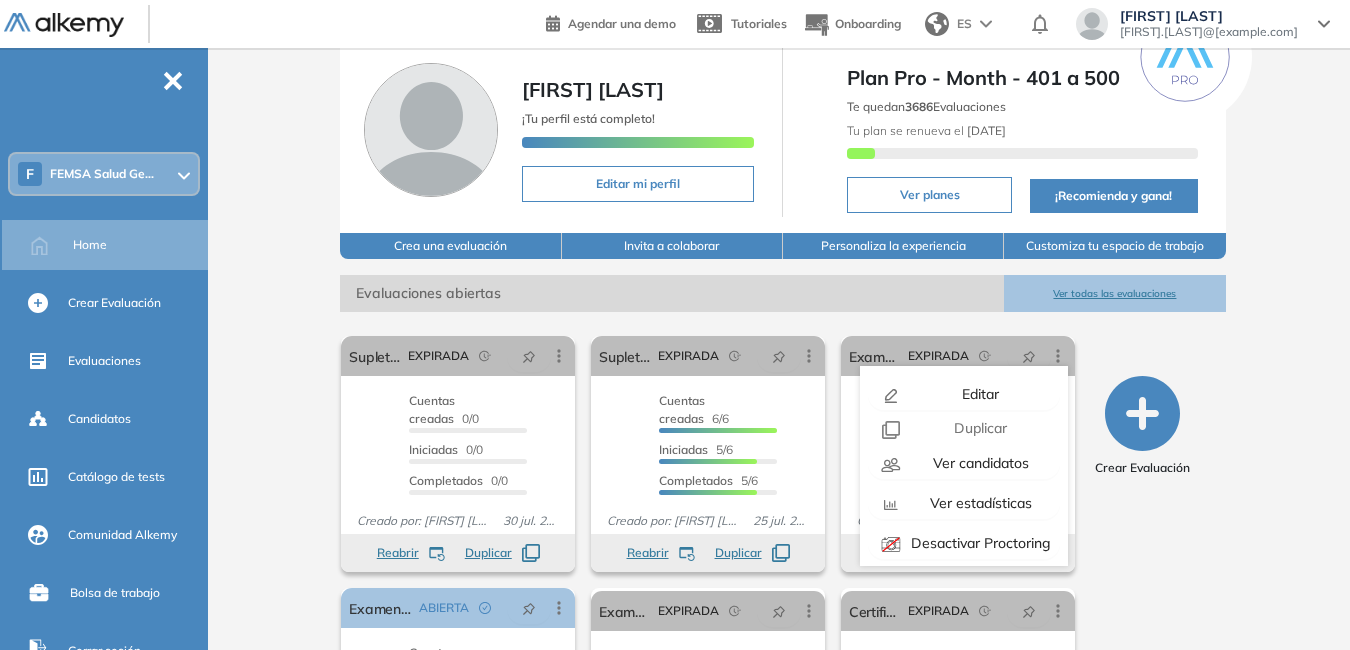 click on "El proctoring será activado ¡Importante!: Los usuarios que ya realizaron la evaluación no tendrán registros del proctoring Cancelar operación Activar Supletorio Cert. Medicinas Franquicias 2025 EXPIRADA Editar Los siguientes tests ya no están disponibles o tienen una nueva versión Revisa en el catálogo otras opciones o su detalle. Entendido Duplicar Reabrir Eliminar Ver candidatos Ver estadísticas Desactivar Proctoring Cerrar evaluación Mover de workspace Created by potrace 1.16, written by Peter Selinger 2001-2019 Copiar ID Publico Cuentas creadas 0/0 Prefiltrados 0/0 Iniciadas 0/0 Completados 0/0 Invitaciones enviadas 0 Invitados Evaluación completada 0 veces Fecha límite 30 jul. 2025 Creado por:  Daniel  Lara 30 jul. 2025 Reabrir Los siguientes tests ya no están disponibles o tienen una nueva versión Revisa en el catálogo otras opciones o su detalle. Entendido Duplicar El proctoring será activado Cancelar operación Activar Supletorio Franquicias escuela de auxiliares EXPIRADA Editar 6/6" at bounding box center [782, 575] 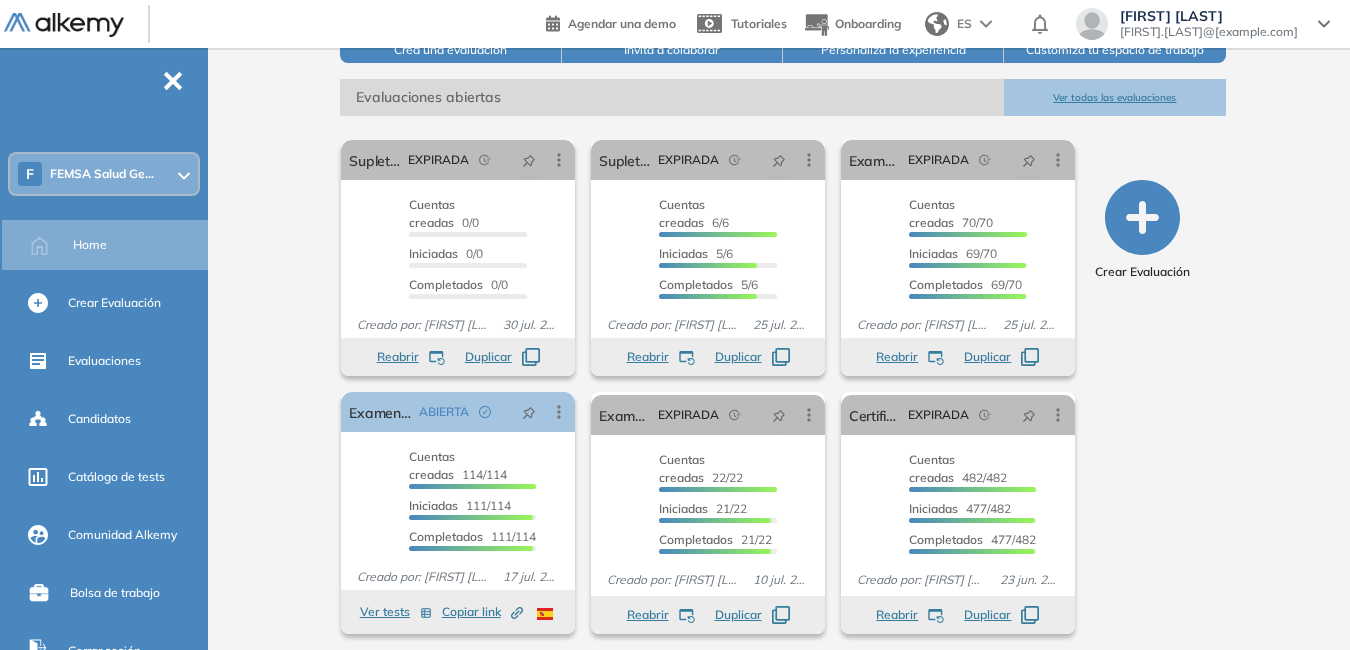 scroll, scrollTop: 277, scrollLeft: 0, axis: vertical 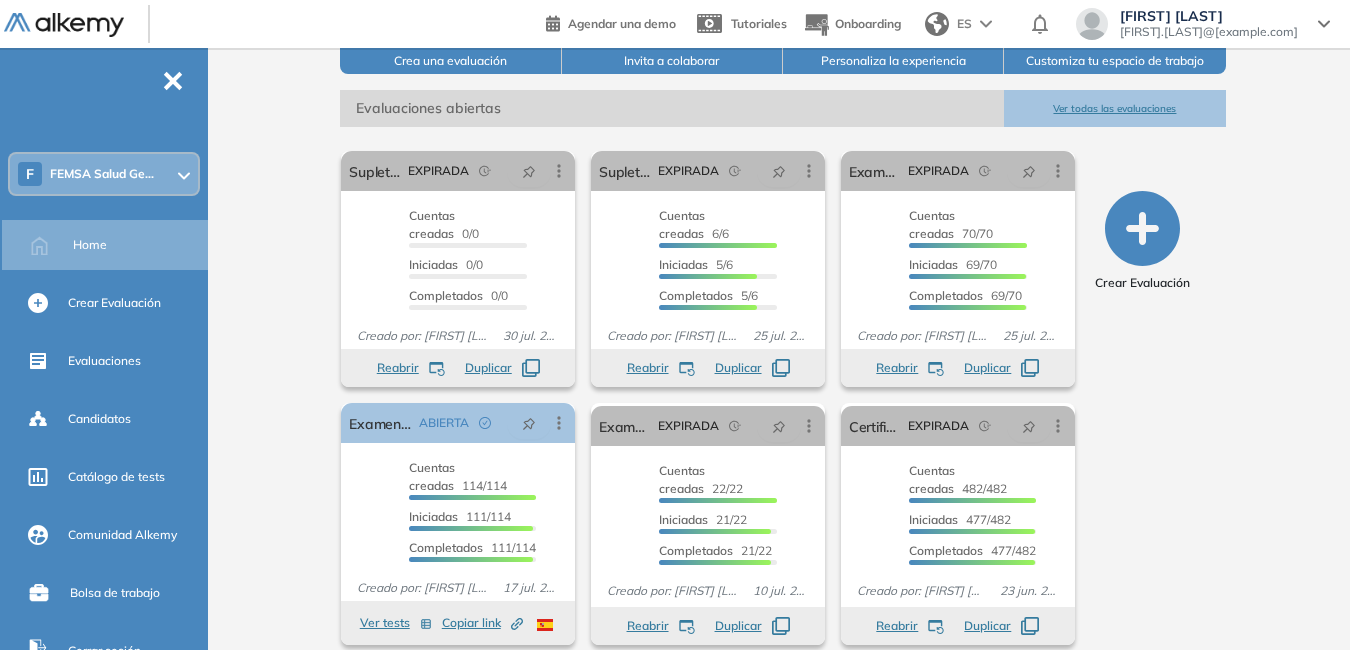 click on "Ver todas las evaluaciones" at bounding box center (1114, 108) 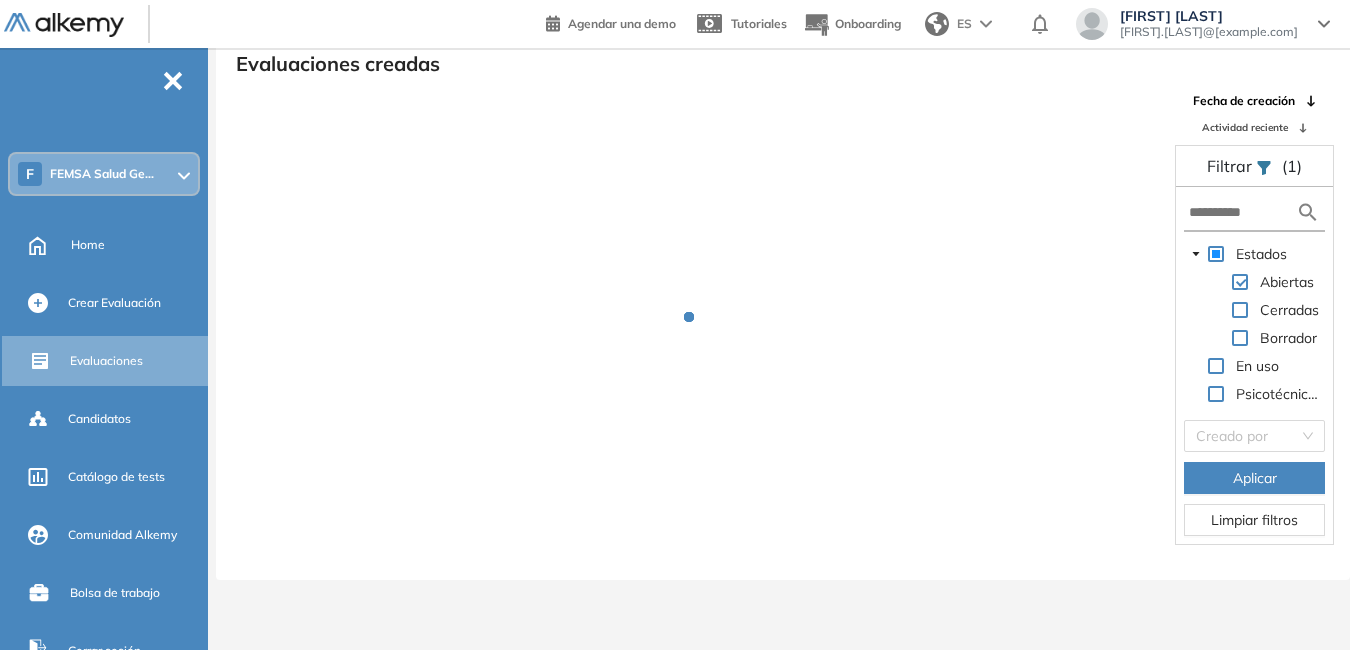 scroll, scrollTop: 48, scrollLeft: 0, axis: vertical 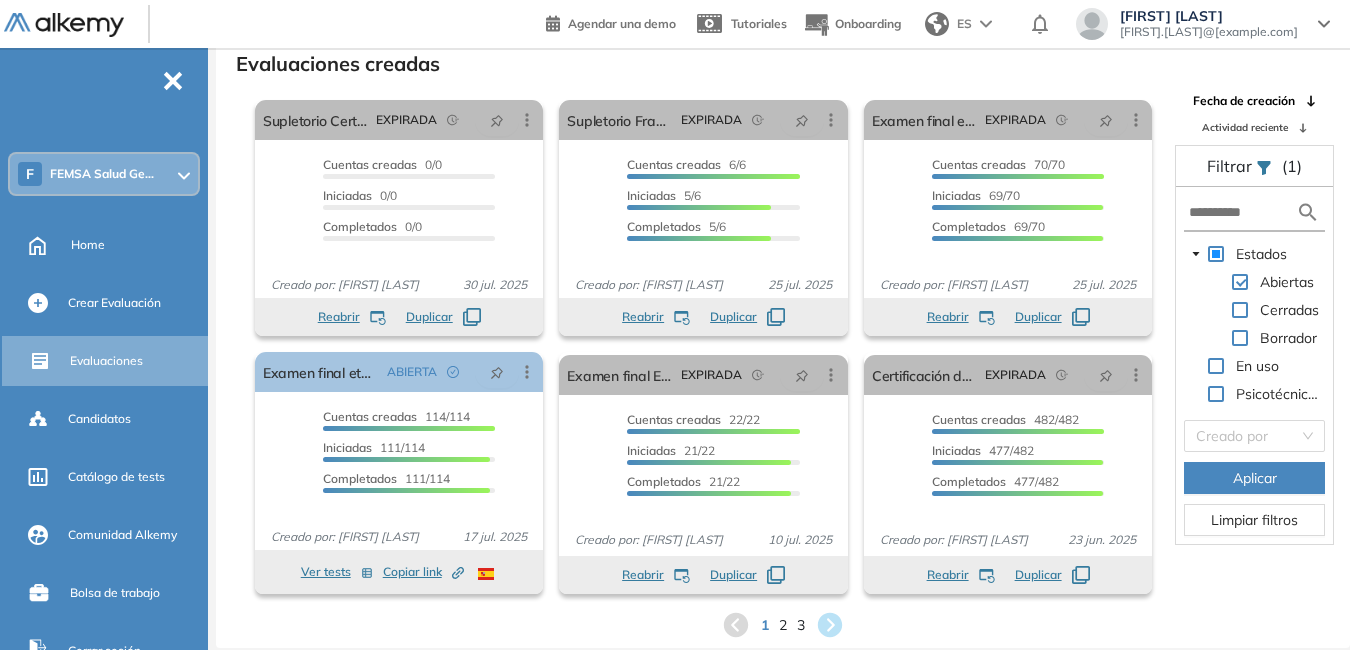 click at bounding box center [1240, 310] 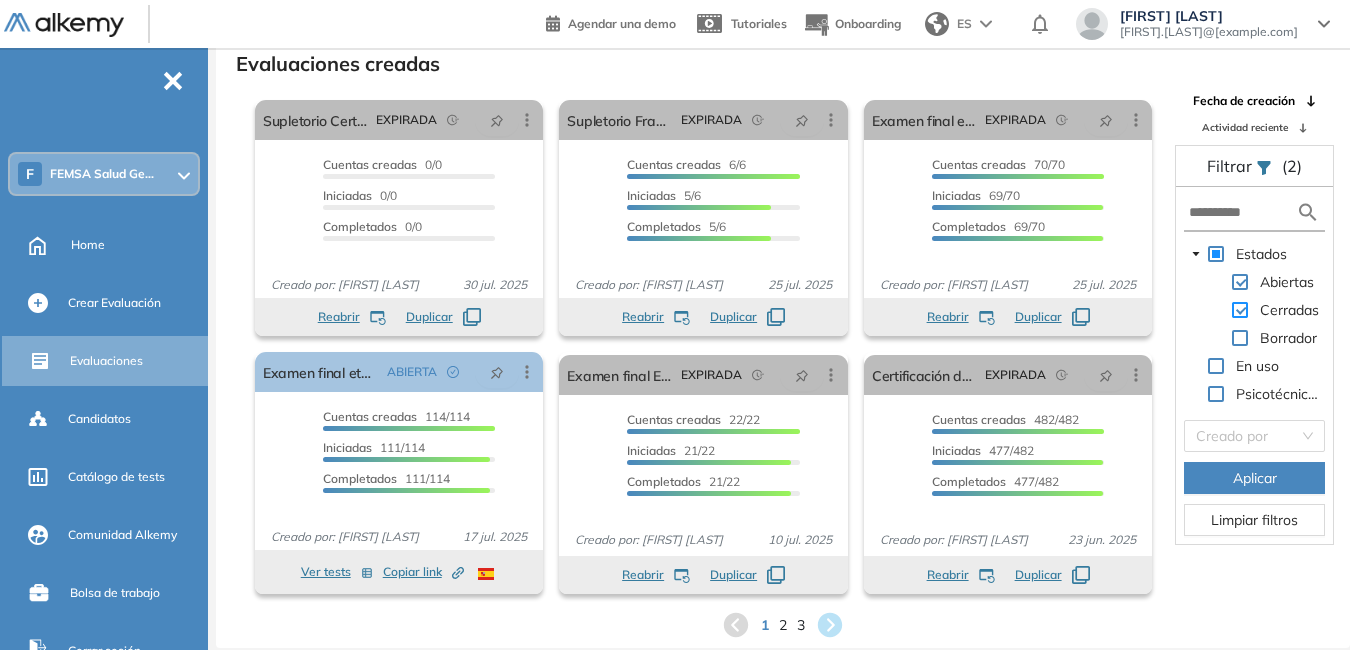 click at bounding box center (1240, 310) 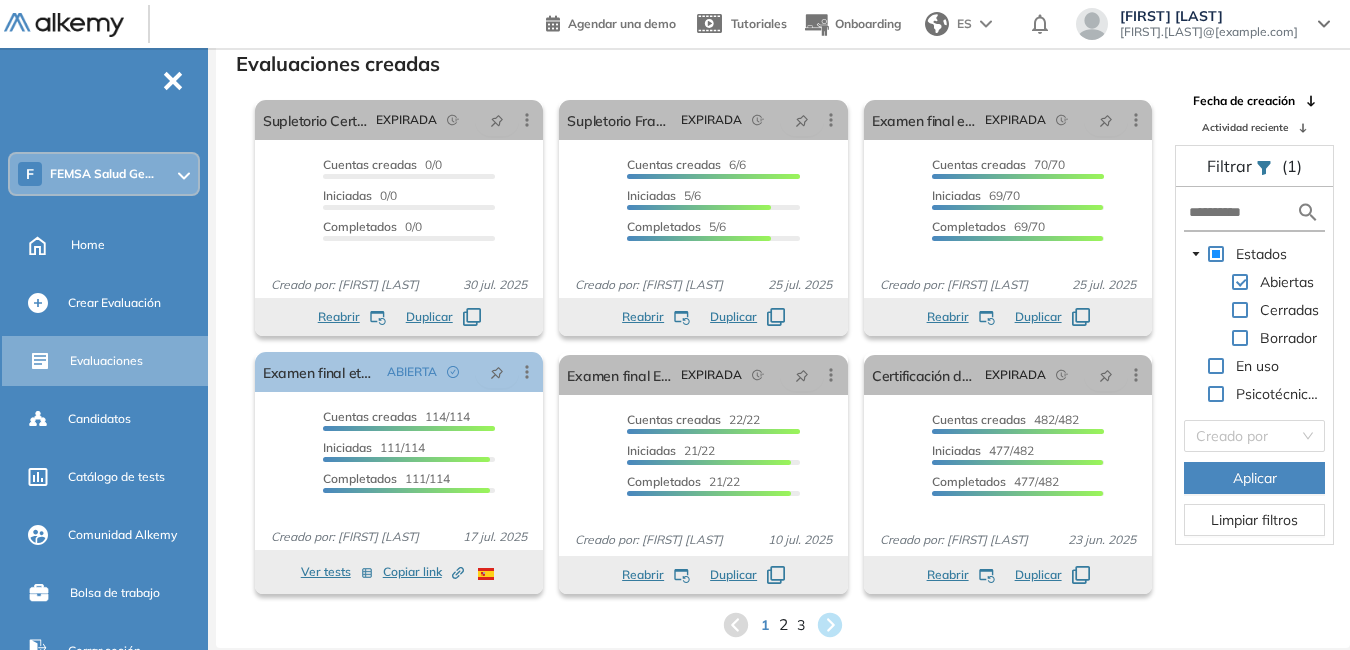 click on "2" at bounding box center [783, 624] 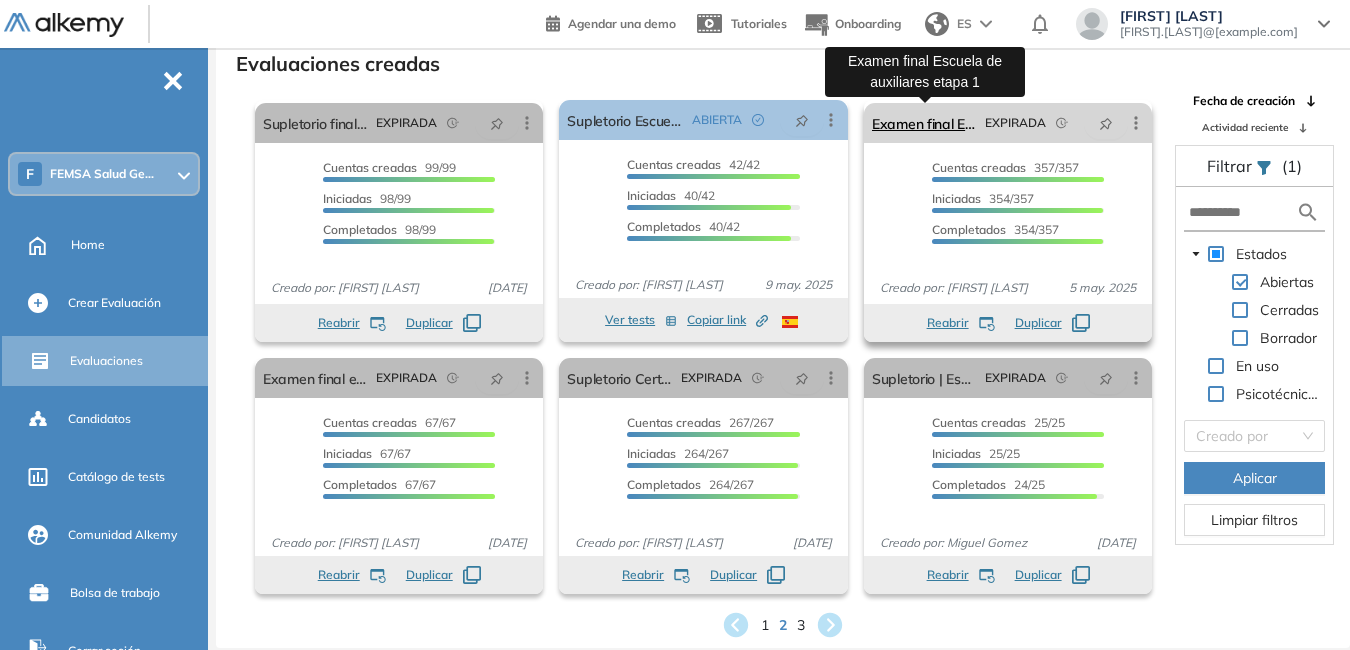 click on "Examen final Escuela de auxiliares etapa 1" at bounding box center [924, 123] 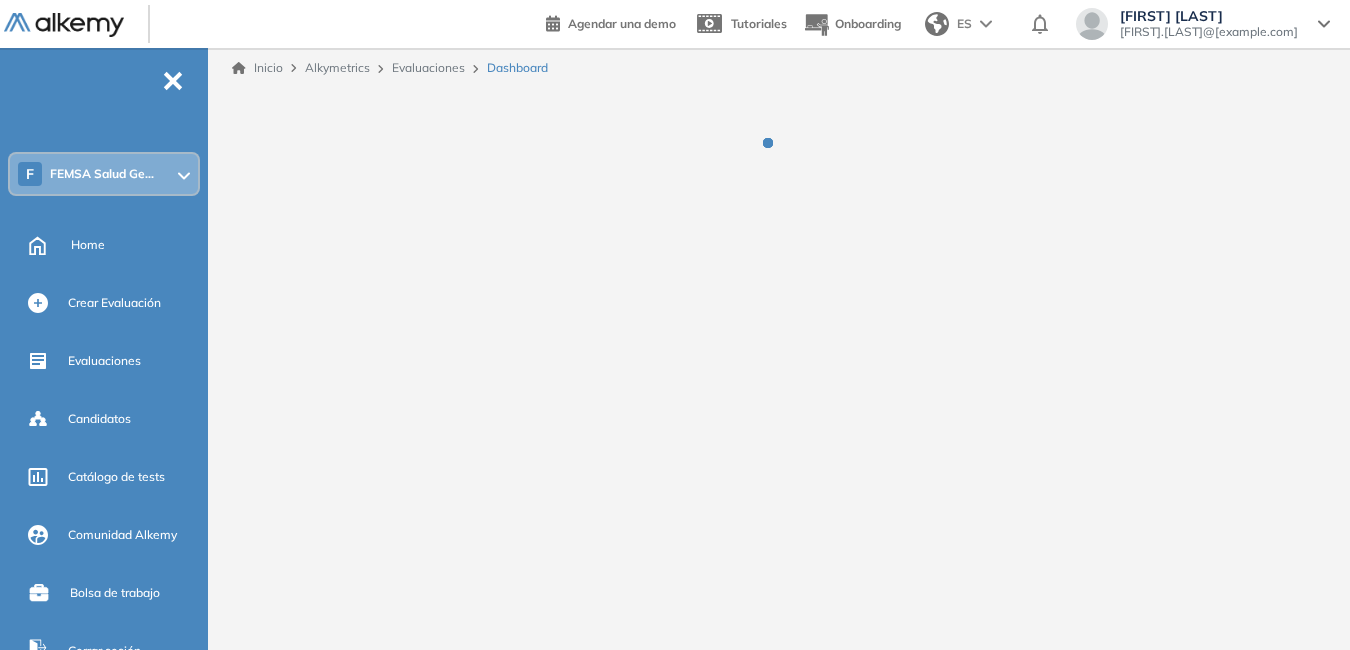scroll, scrollTop: 0, scrollLeft: 0, axis: both 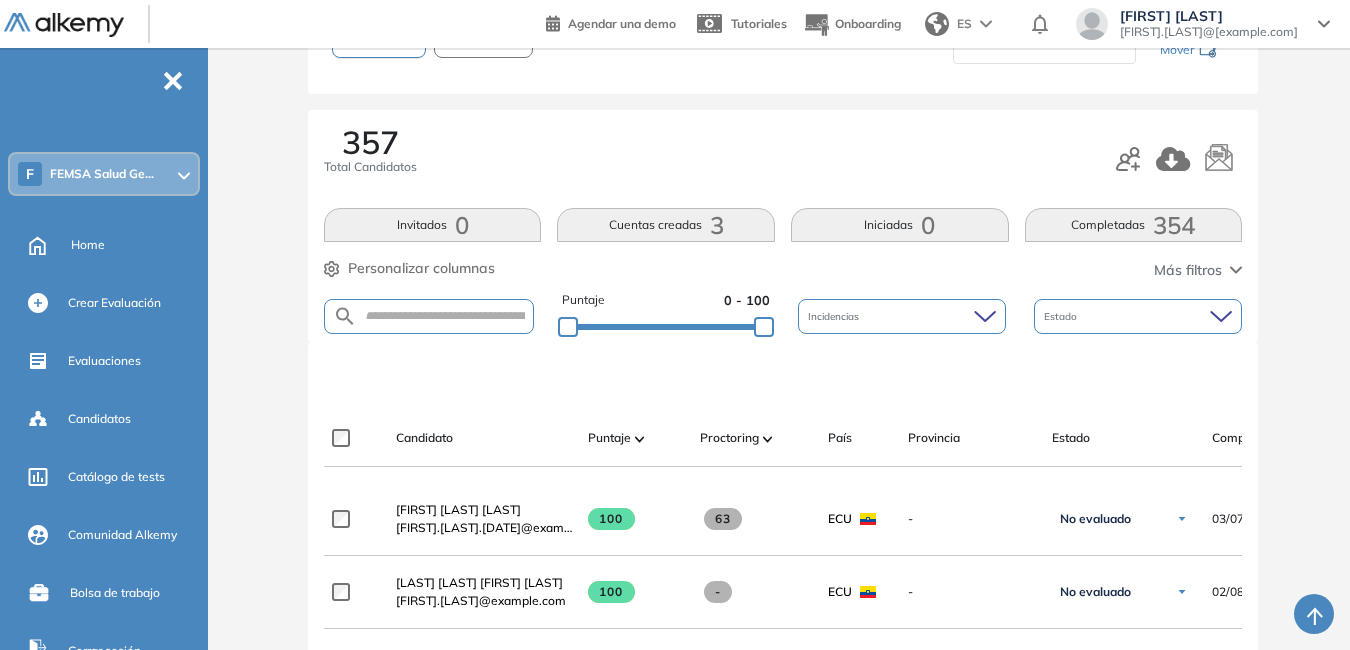 click at bounding box center (429, 316) 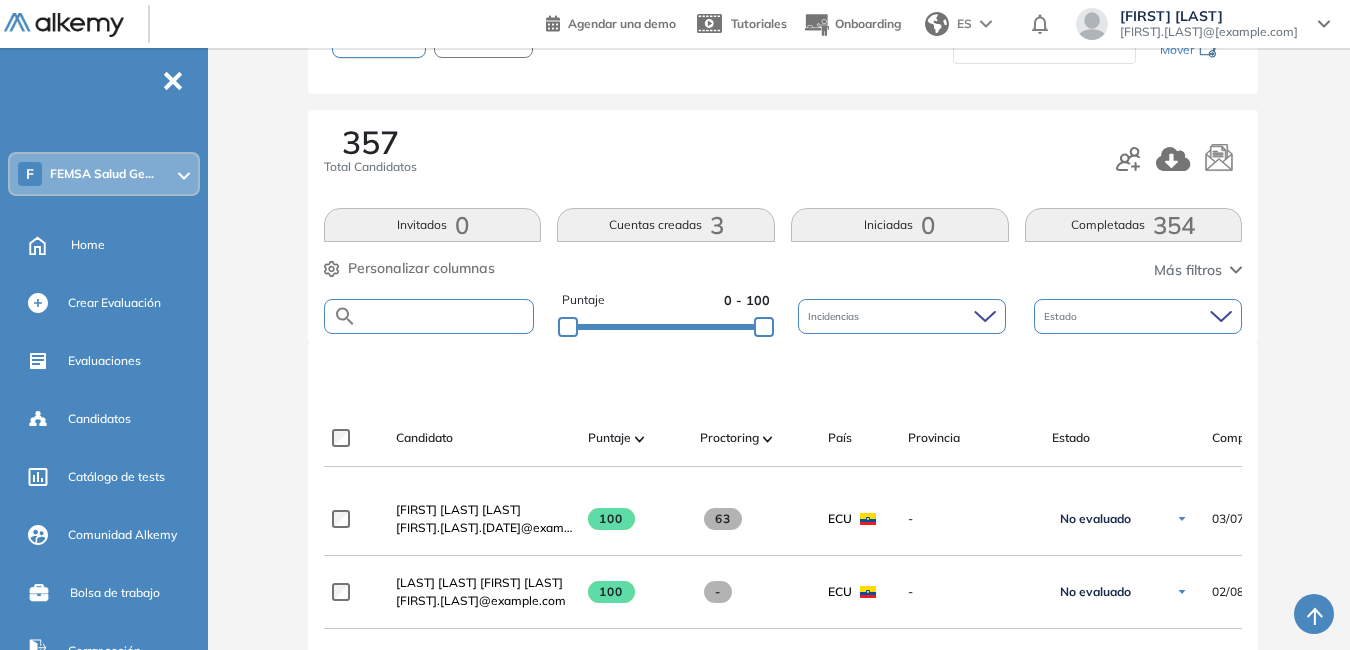 click at bounding box center [445, 316] 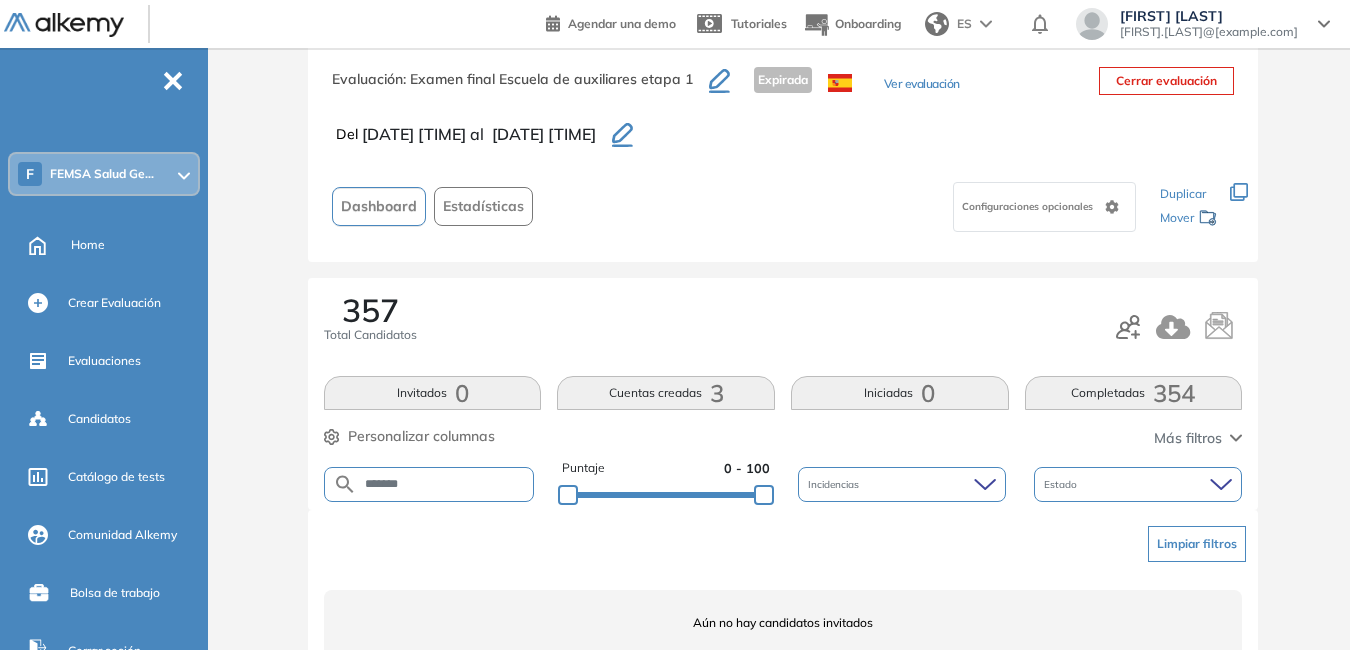 scroll, scrollTop: 125, scrollLeft: 0, axis: vertical 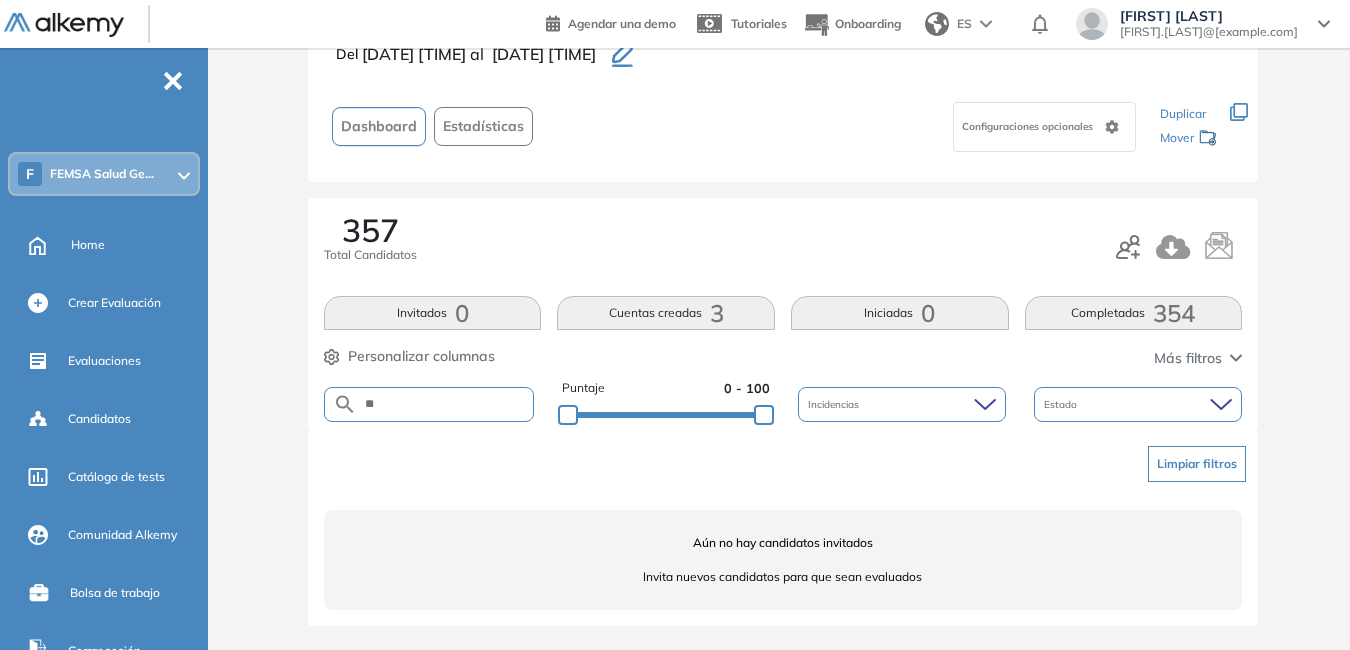 type on "*" 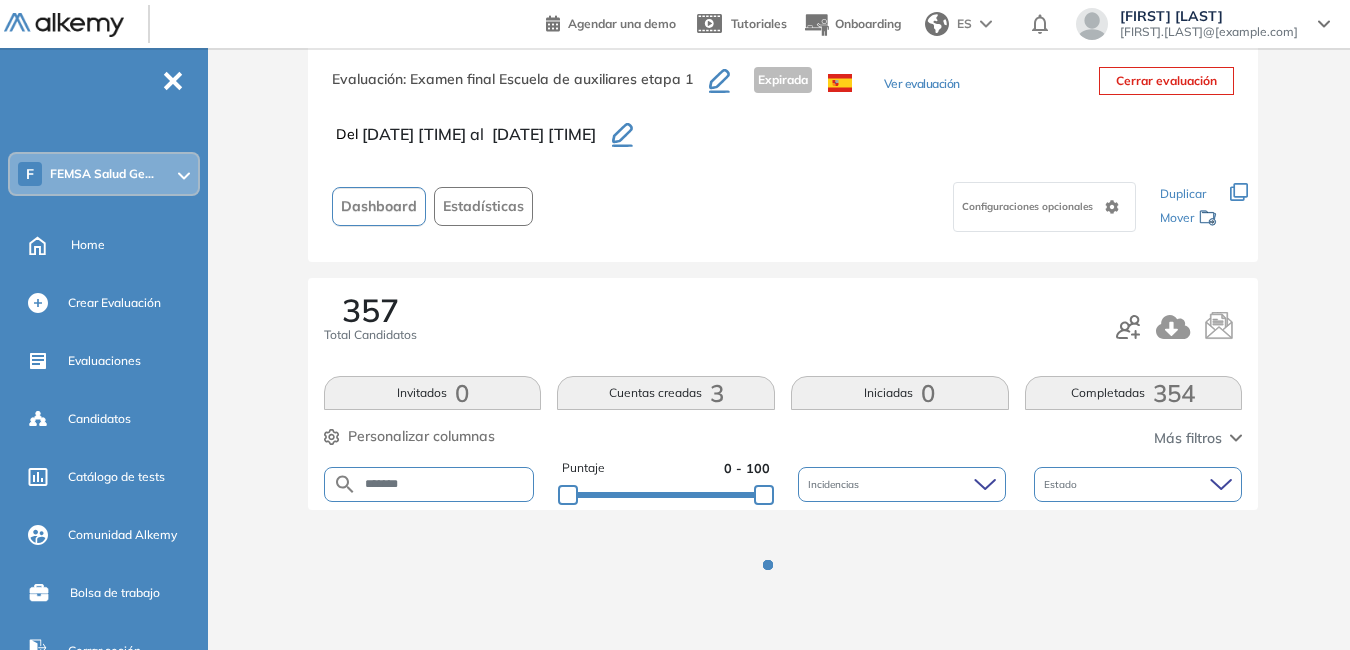 scroll, scrollTop: 213, scrollLeft: 0, axis: vertical 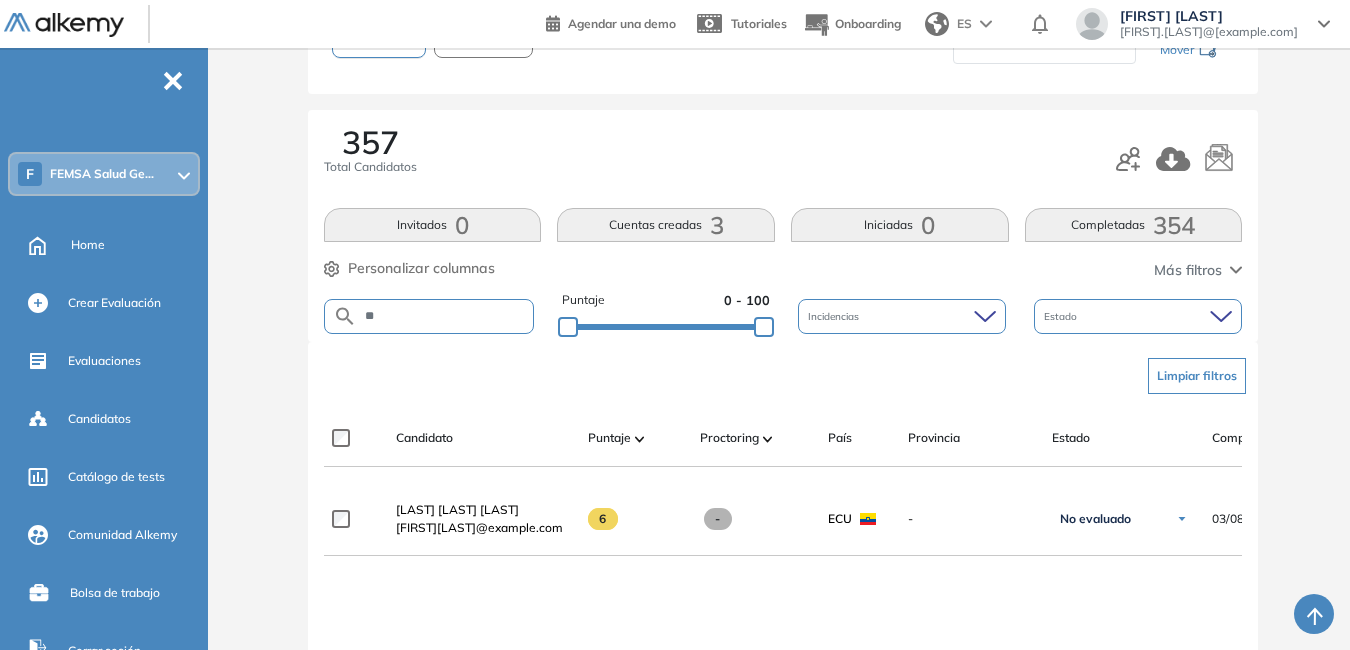 type on "*" 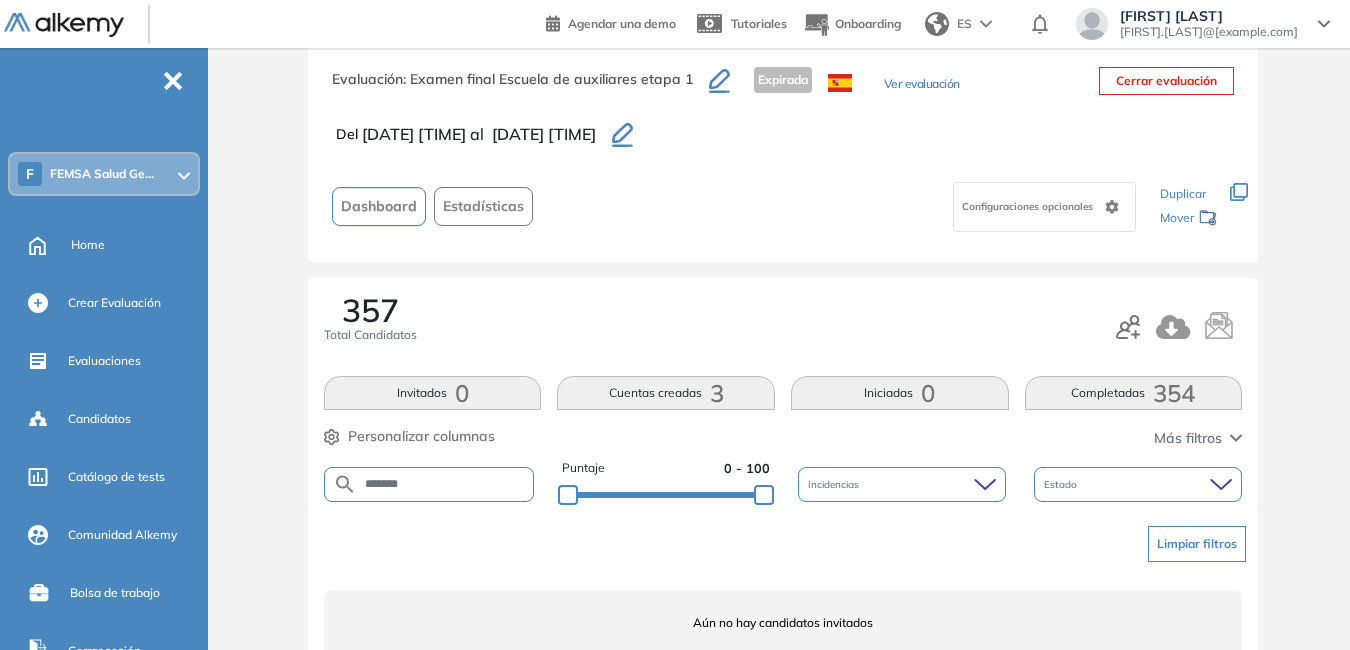 scroll, scrollTop: 125, scrollLeft: 0, axis: vertical 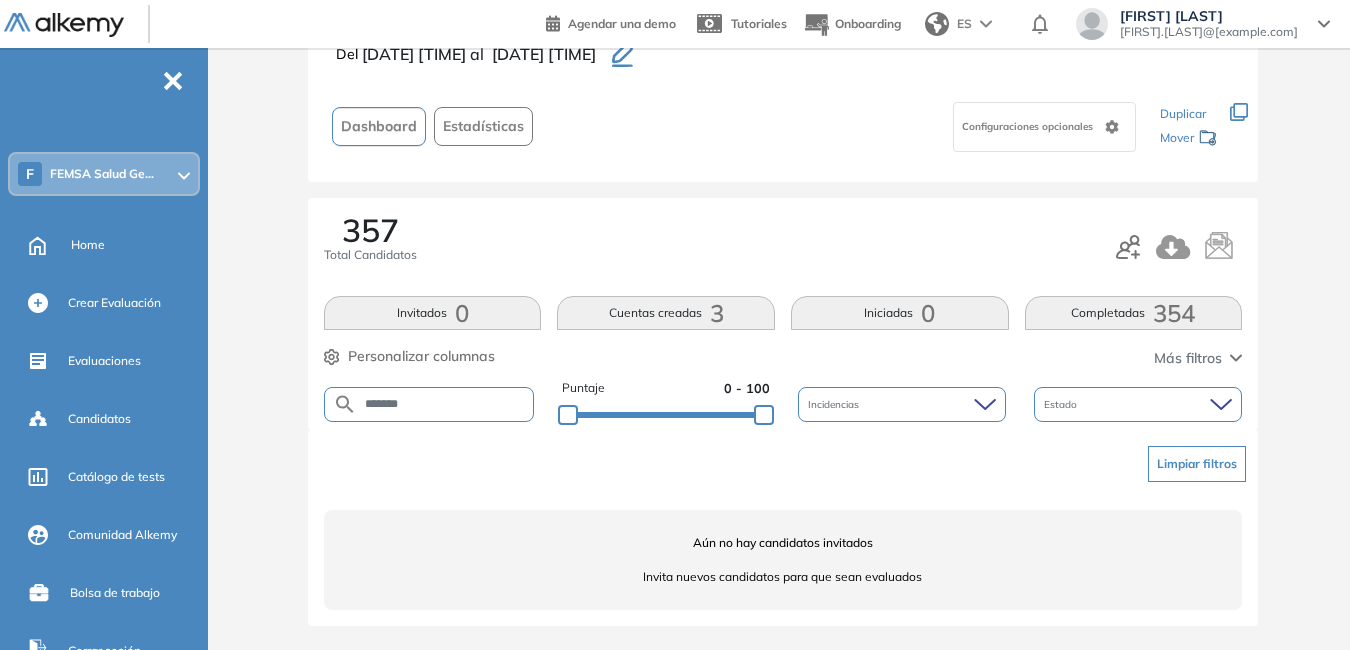 click on "******* Puntaje 0 - 100 Incidencias Estado" at bounding box center [783, 404] 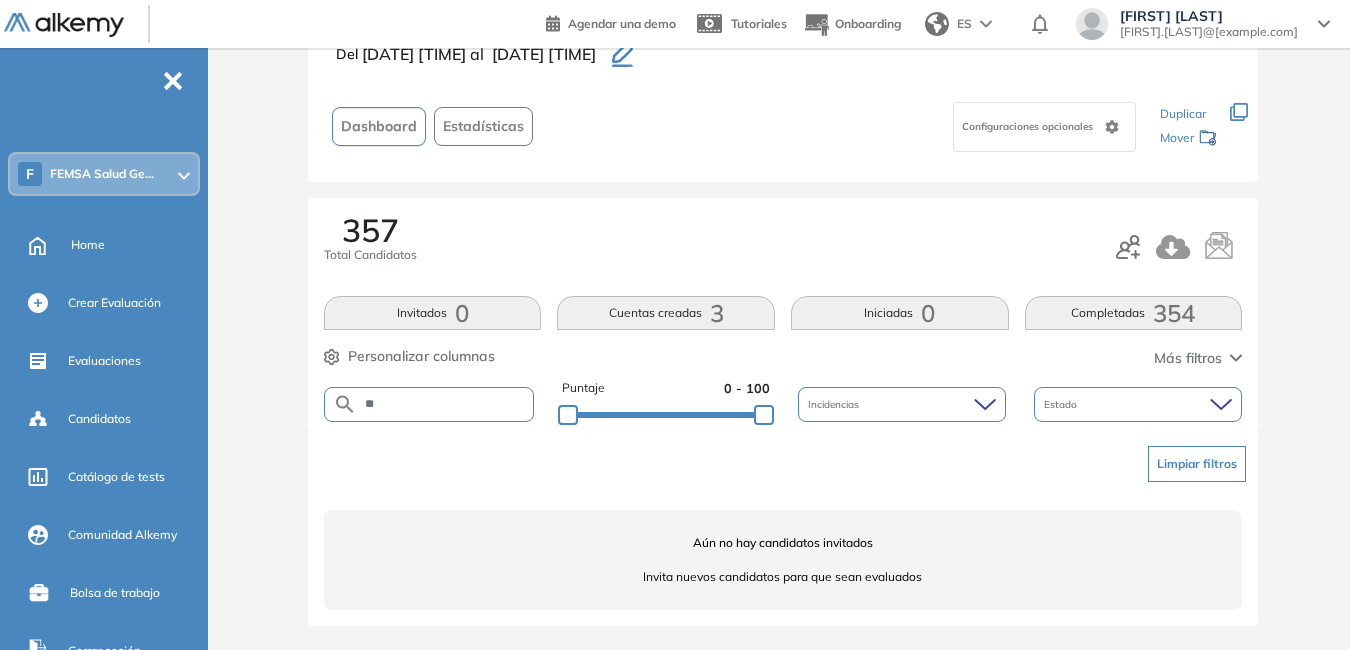 type on "*" 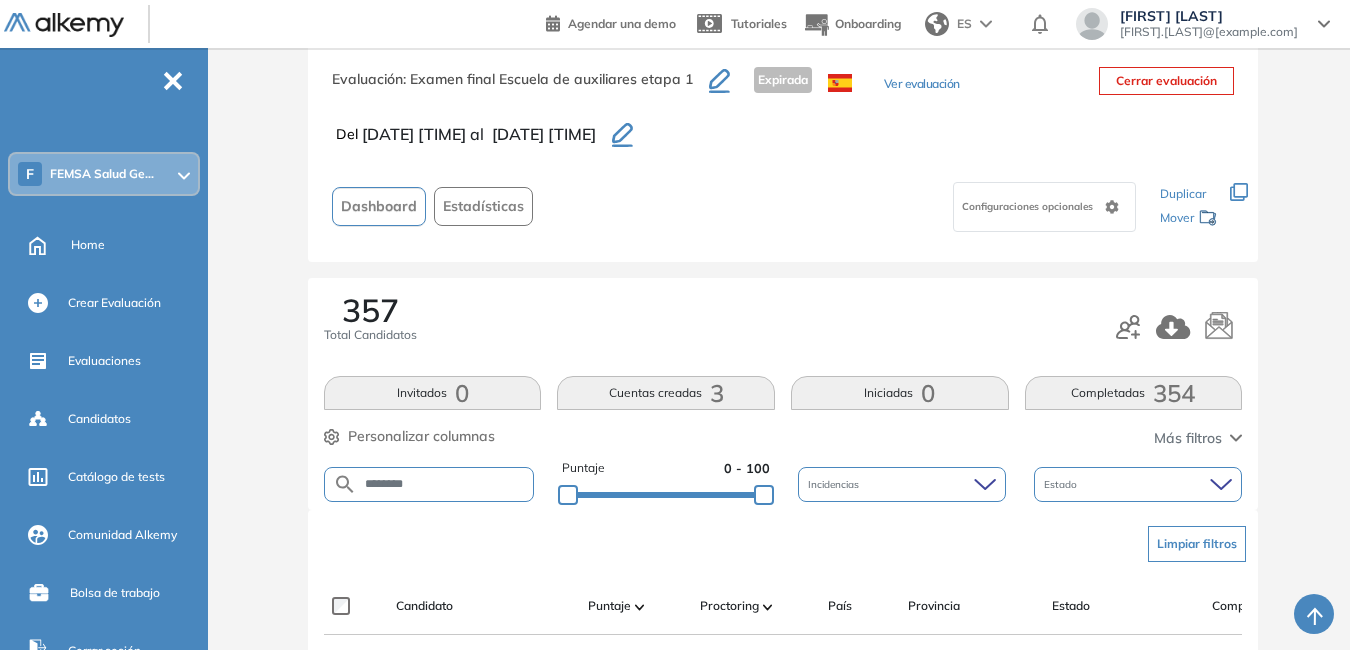 scroll, scrollTop: 125, scrollLeft: 0, axis: vertical 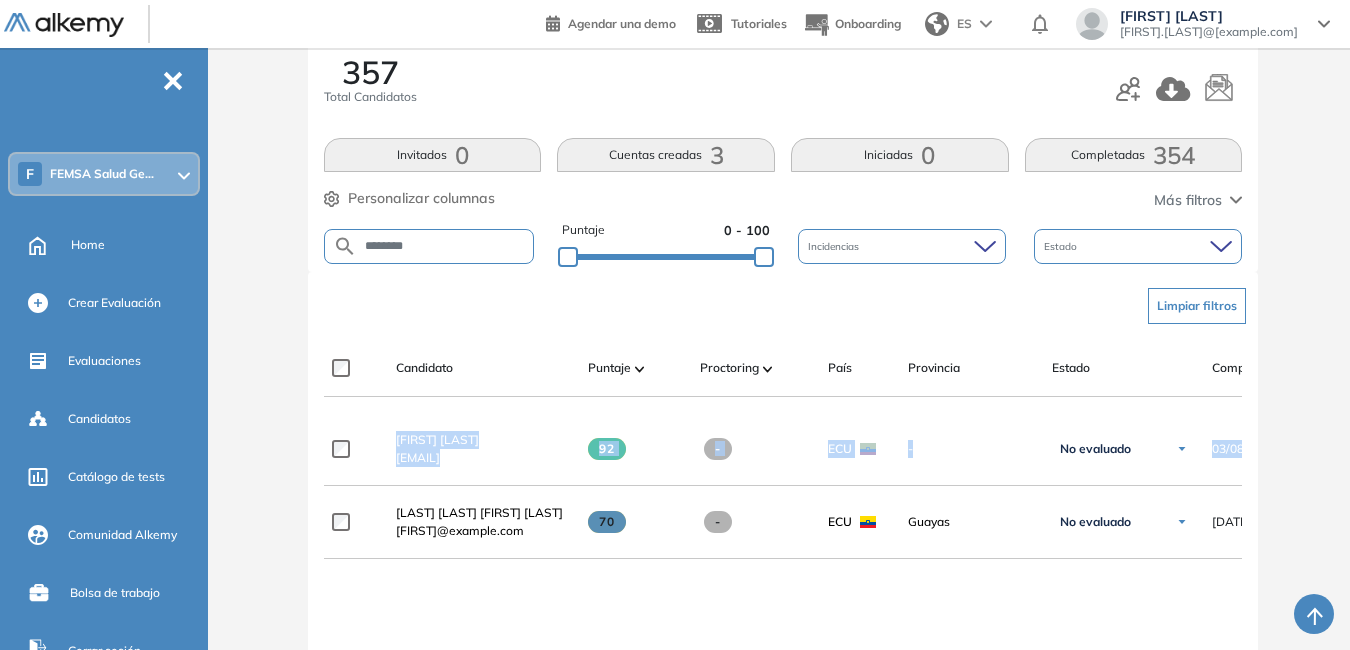 drag, startPoint x: 1348, startPoint y: 374, endPoint x: 1352, endPoint y: 458, distance: 84.095184 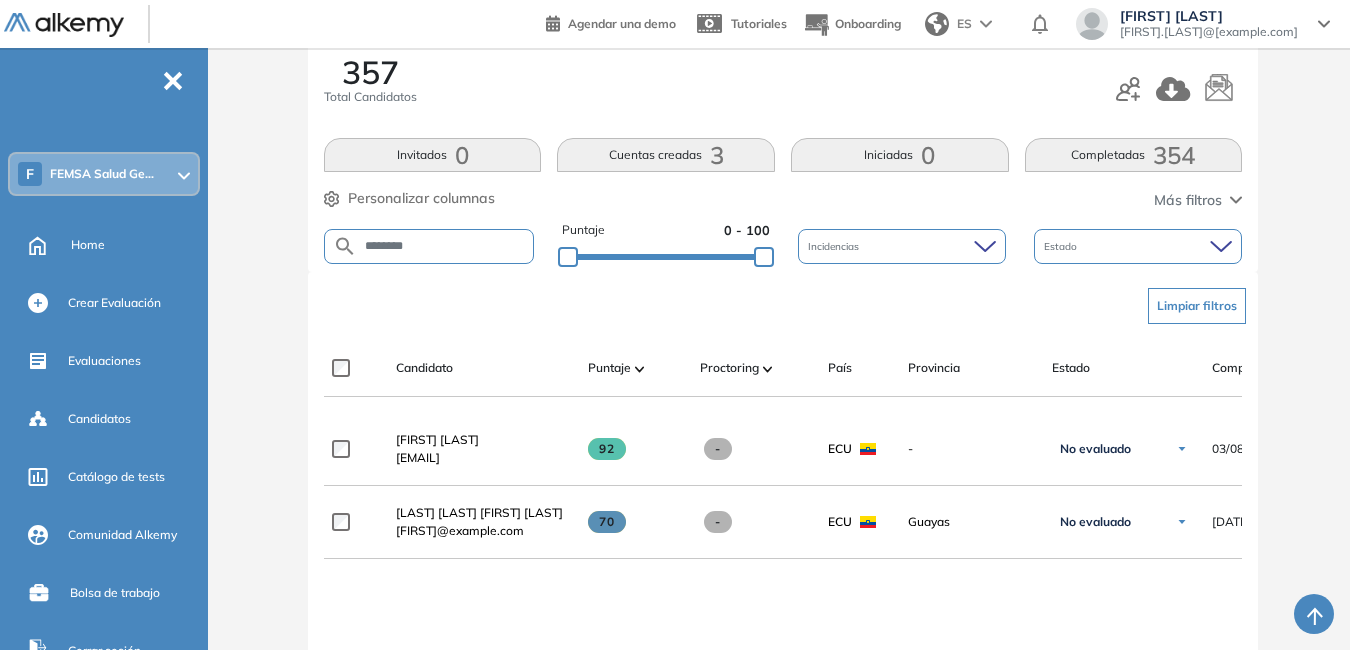 drag, startPoint x: 1329, startPoint y: 496, endPoint x: 1322, endPoint y: 463, distance: 33.734257 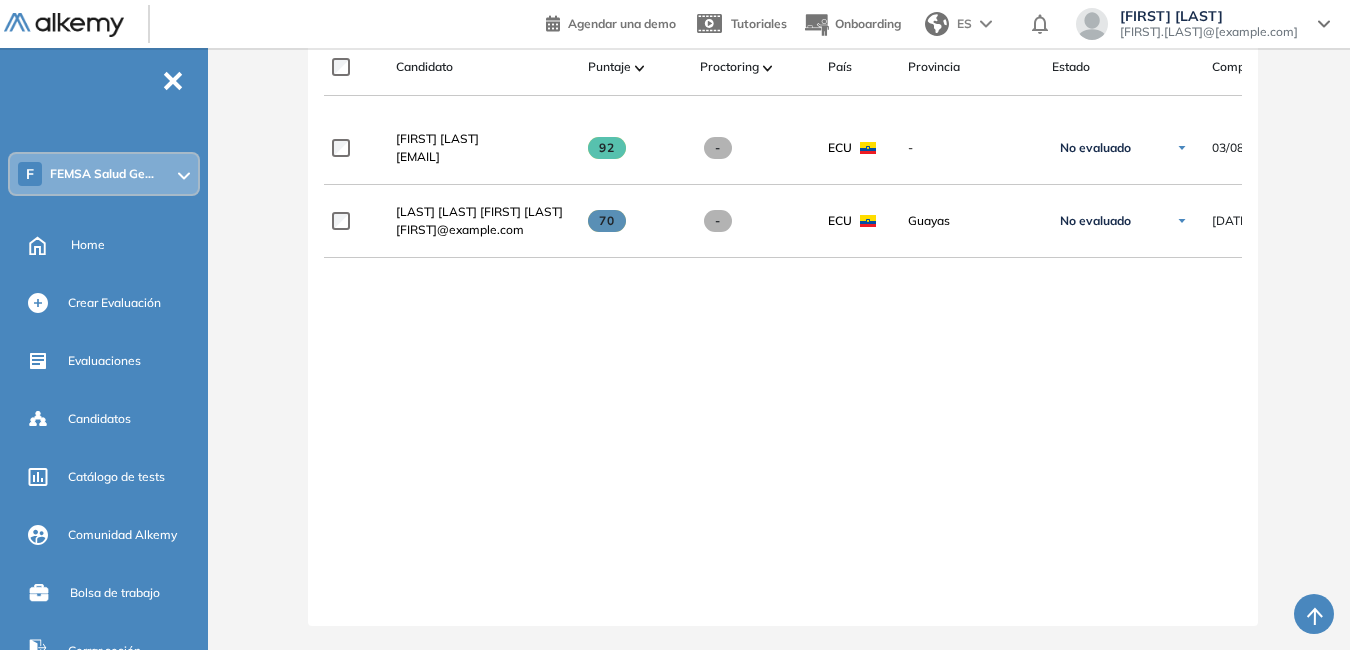 scroll, scrollTop: 600, scrollLeft: 0, axis: vertical 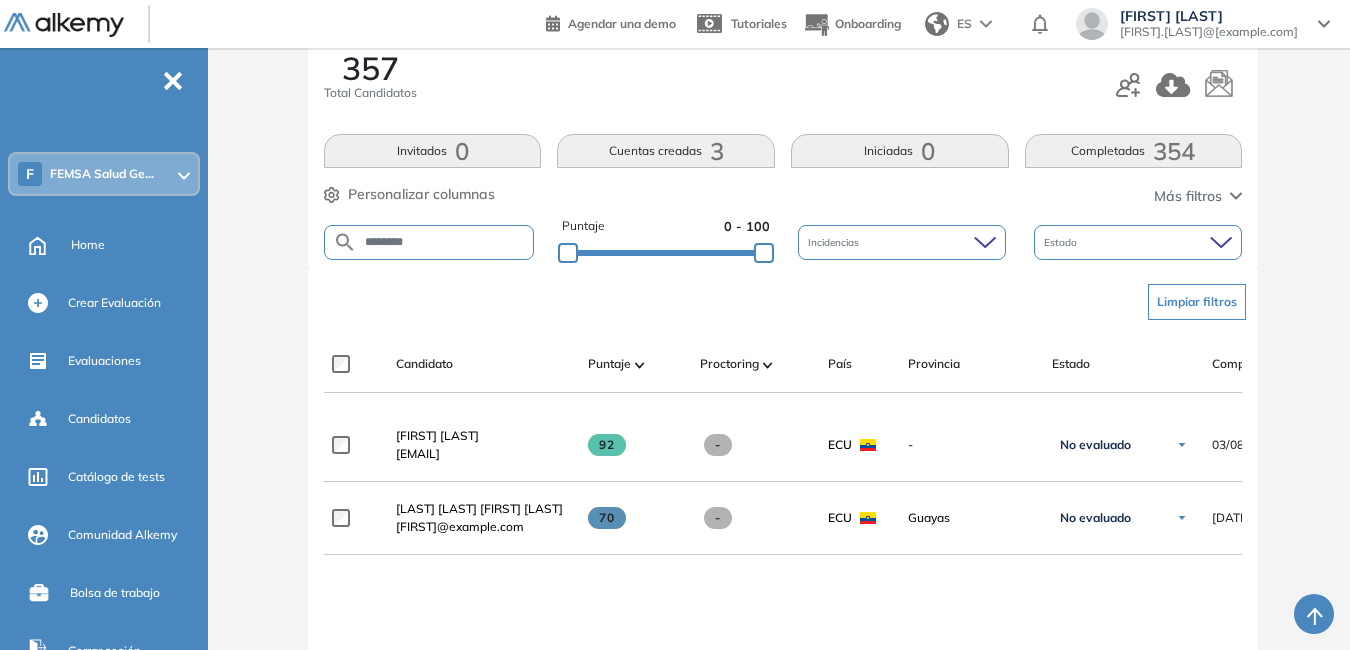 drag, startPoint x: 451, startPoint y: 254, endPoint x: 458, endPoint y: 242, distance: 13.892444 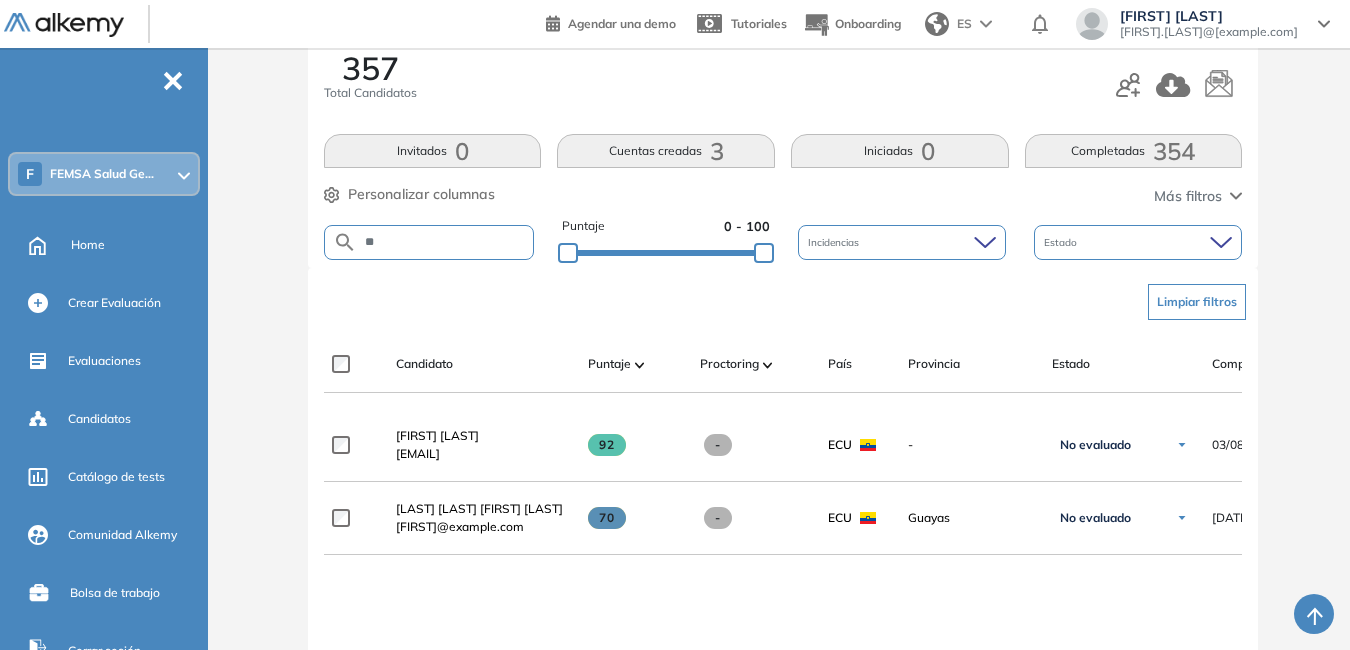type on "*" 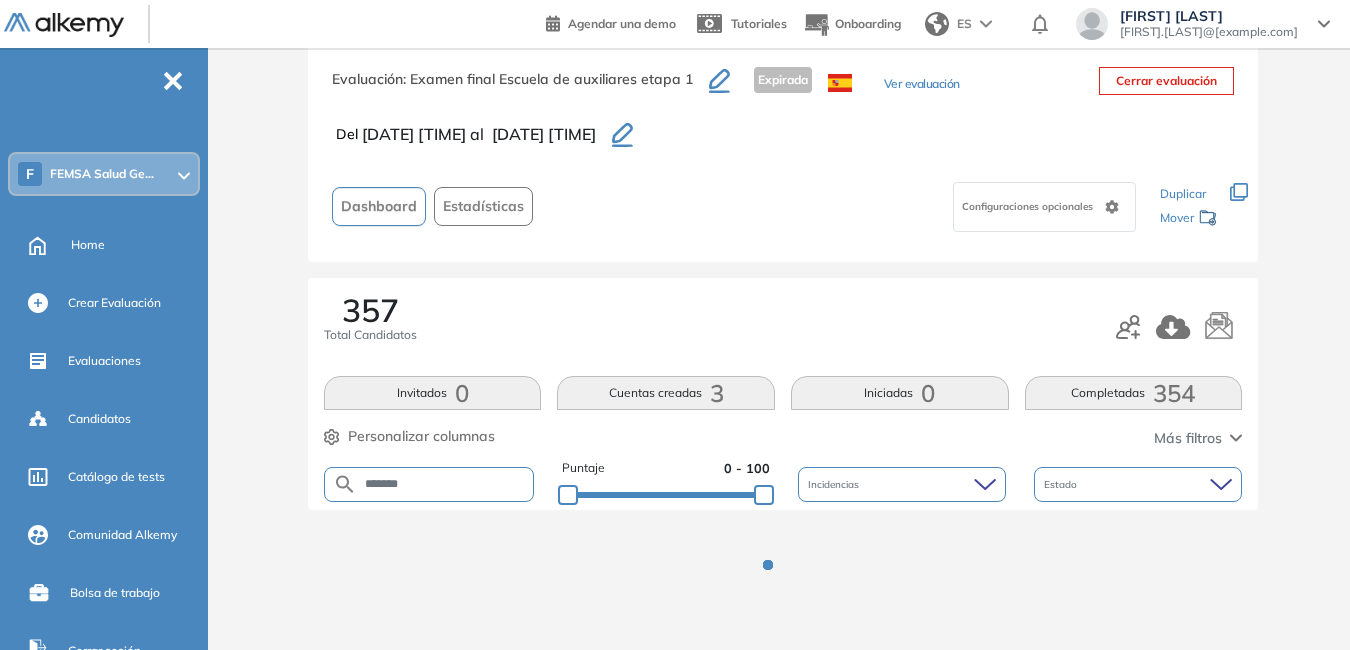 scroll, scrollTop: 287, scrollLeft: 0, axis: vertical 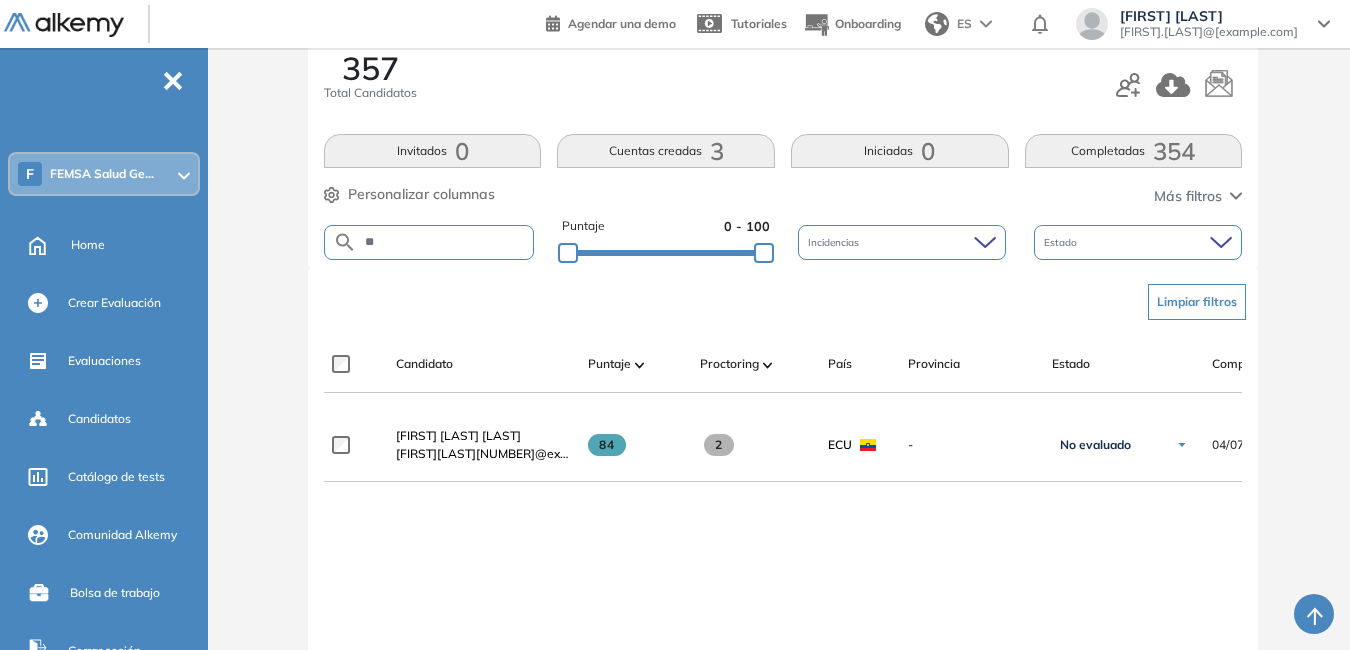 type on "*" 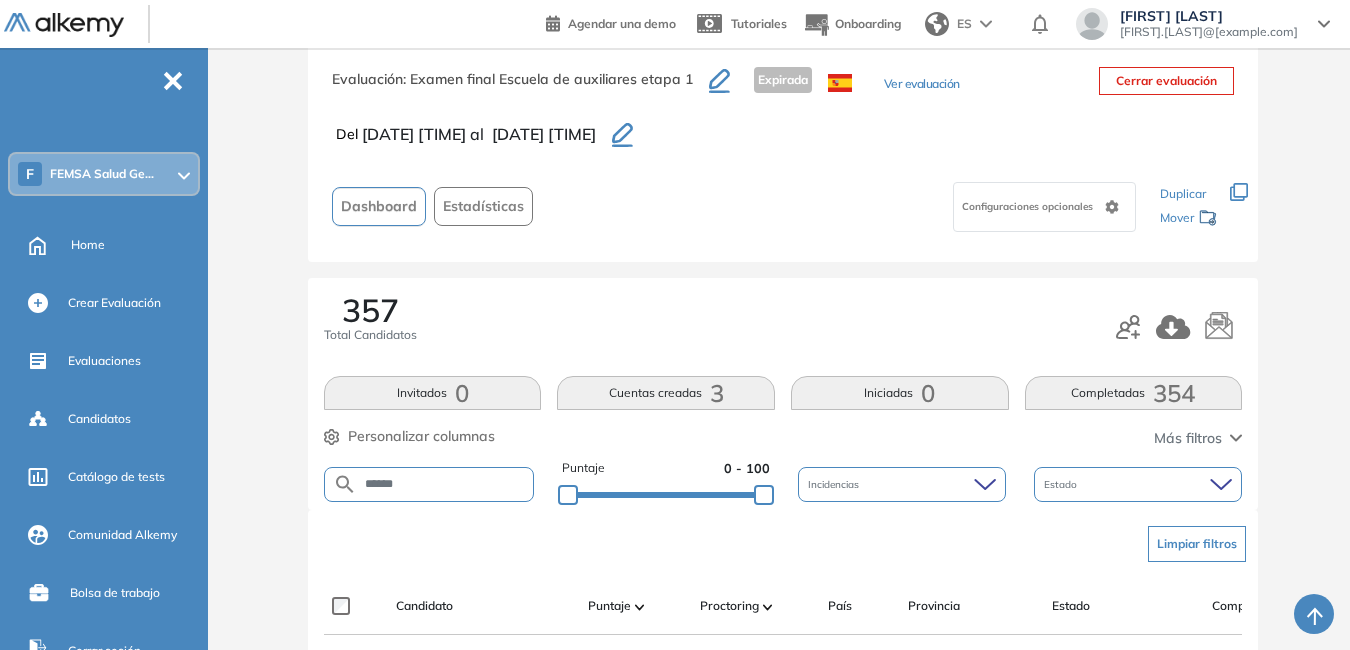 scroll, scrollTop: 287, scrollLeft: 0, axis: vertical 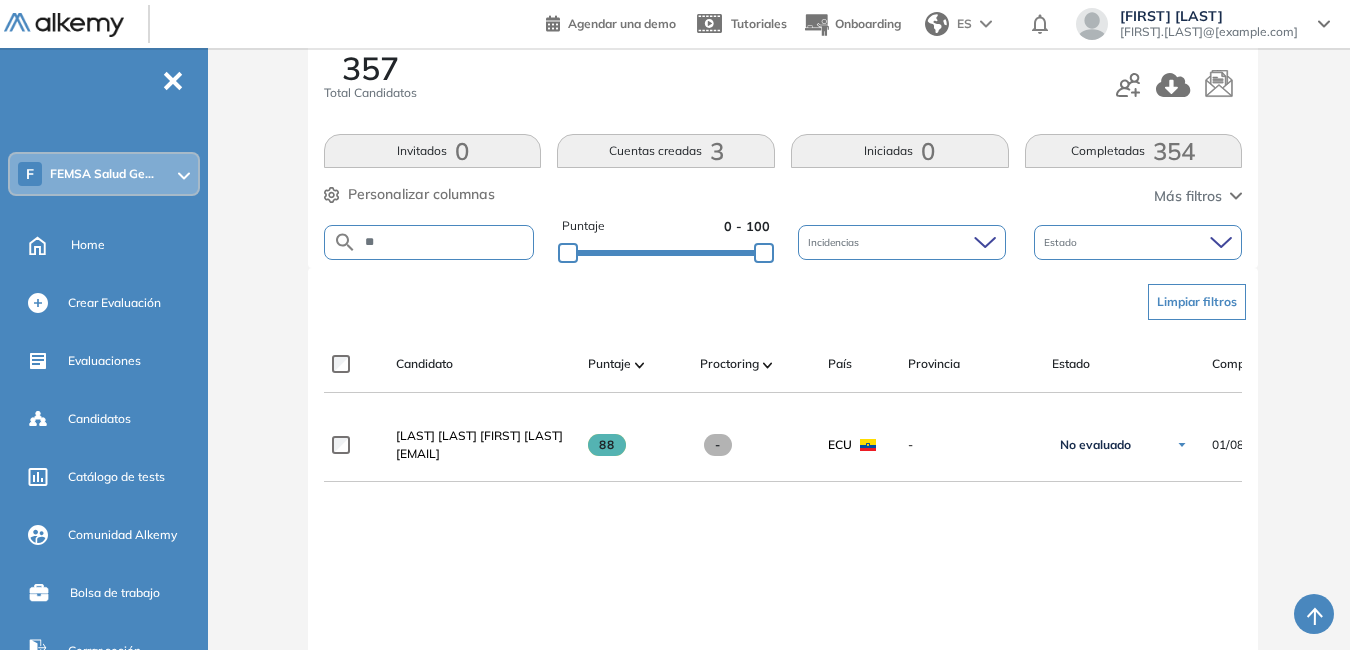 type on "*" 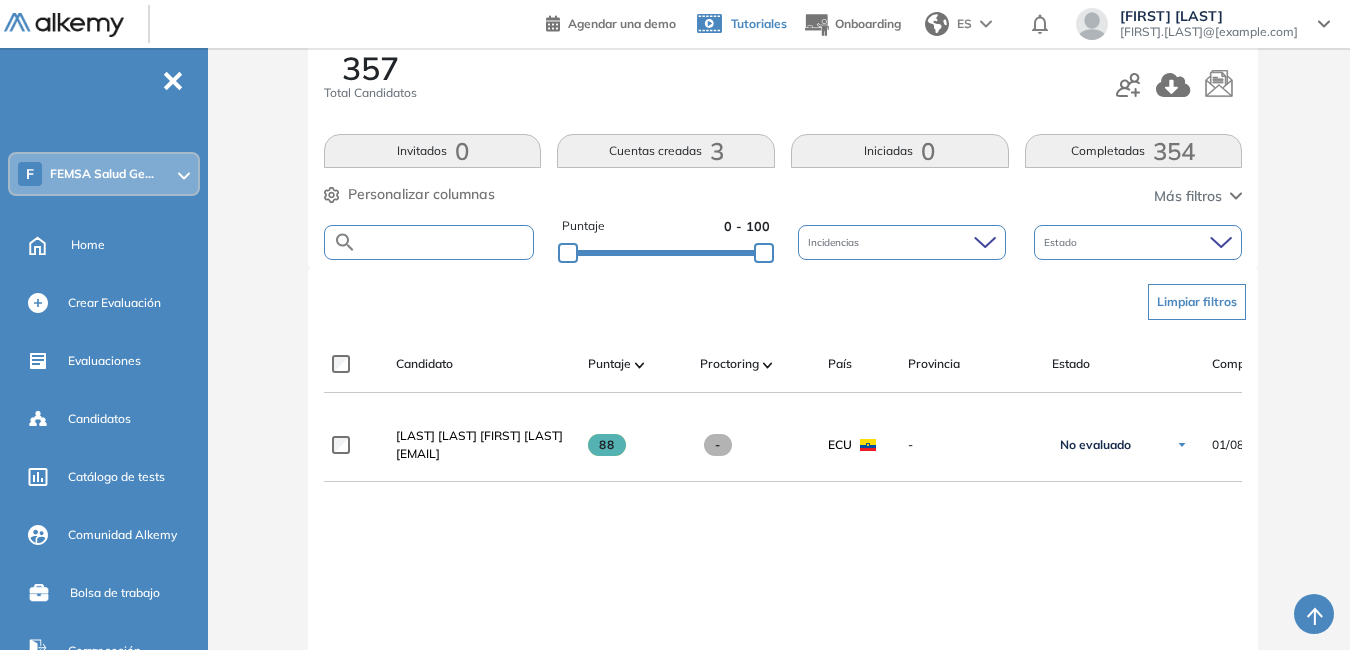 type 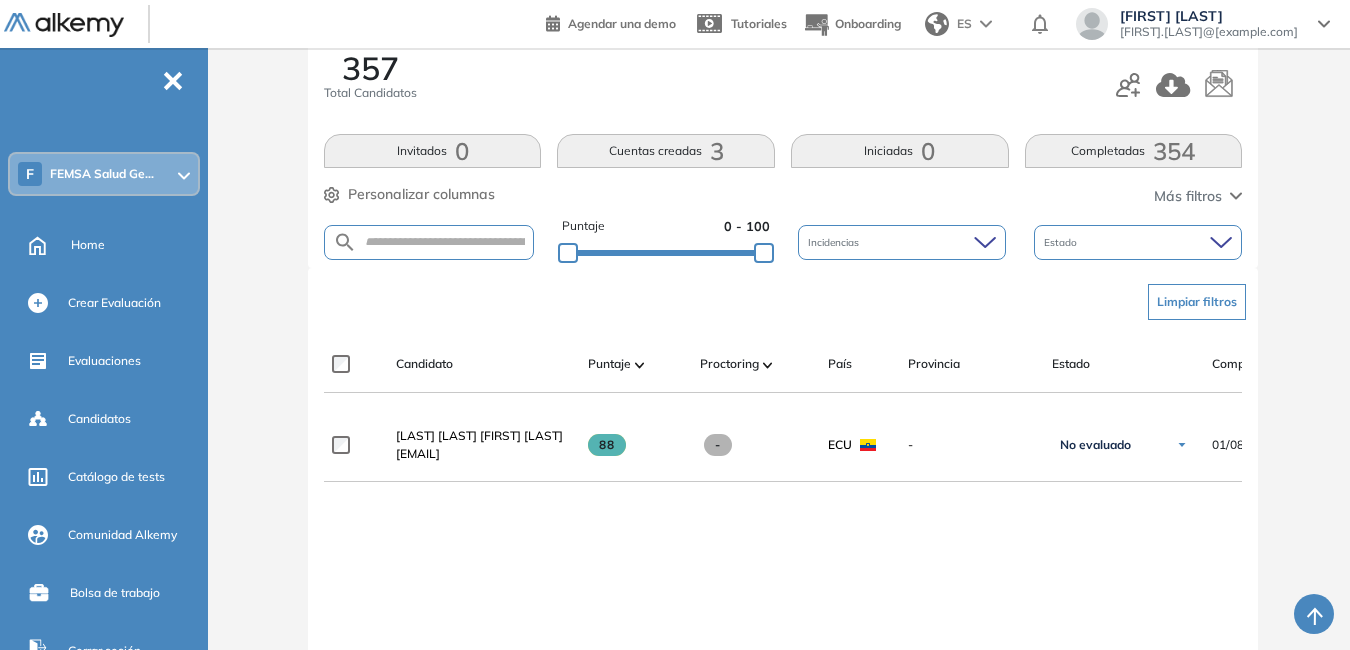 click 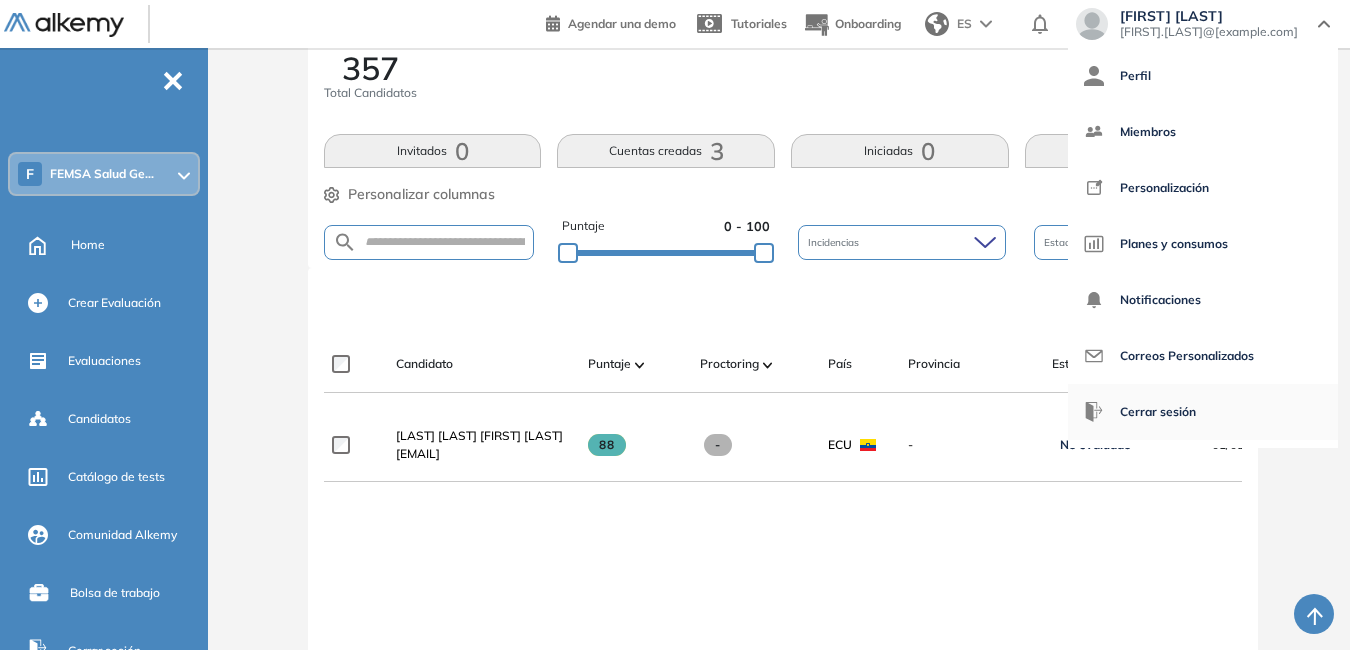 click on "Cerrar sesión" at bounding box center [1158, 412] 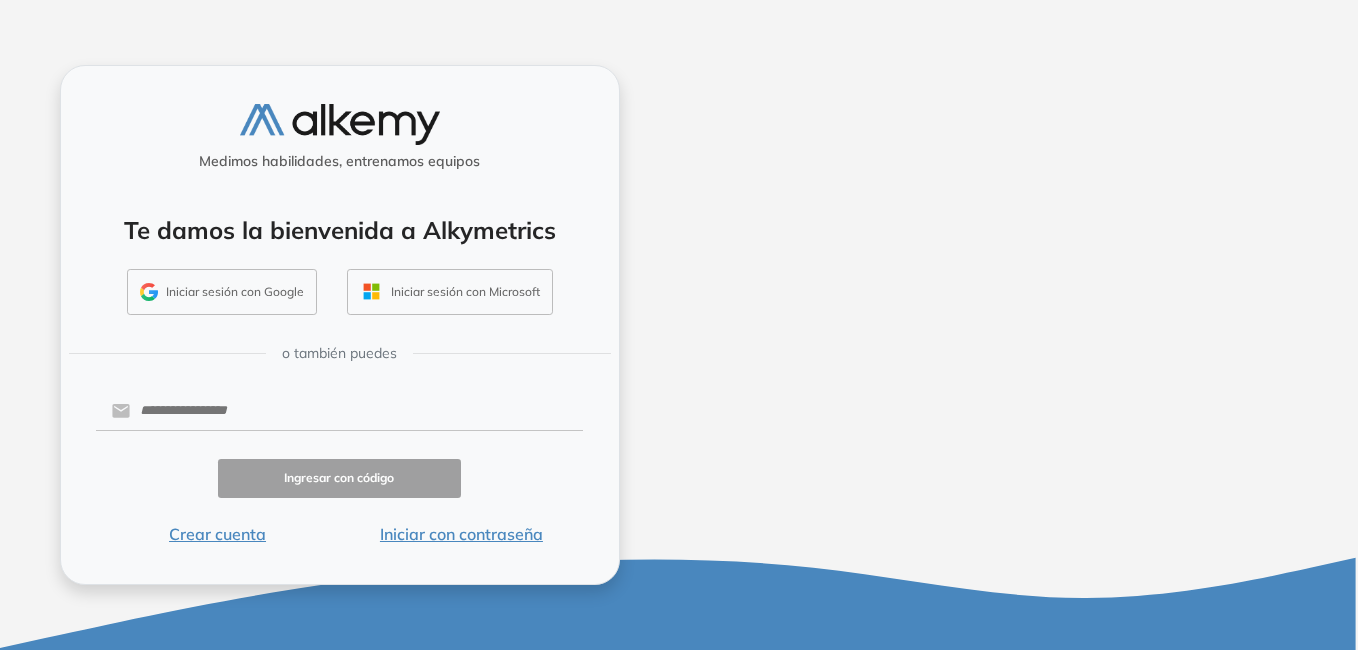 scroll, scrollTop: 0, scrollLeft: 0, axis: both 